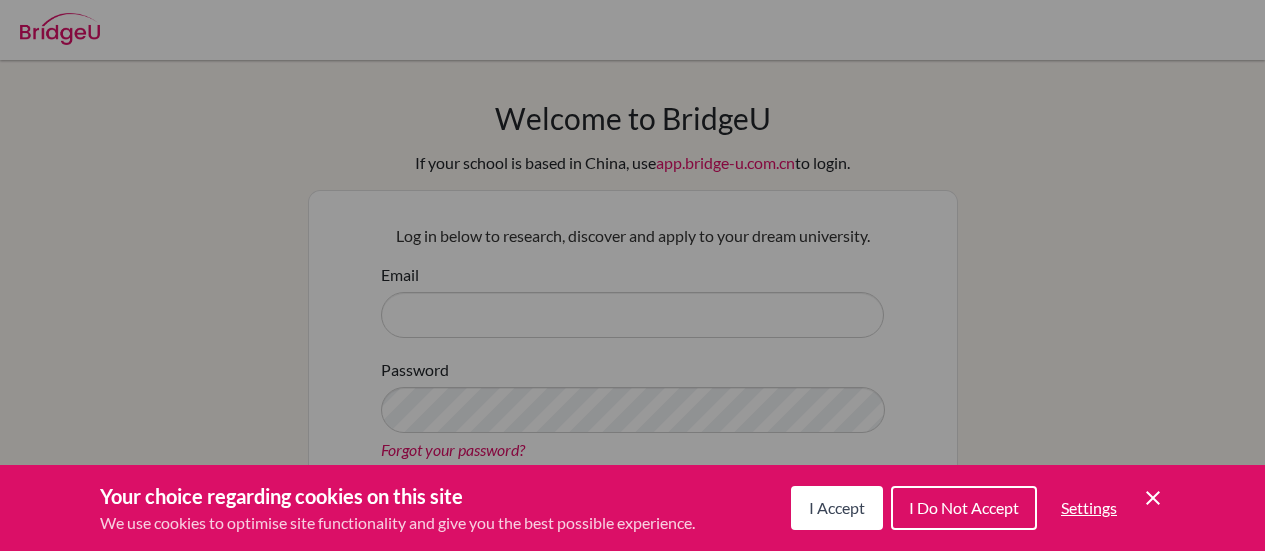 scroll, scrollTop: 0, scrollLeft: 0, axis: both 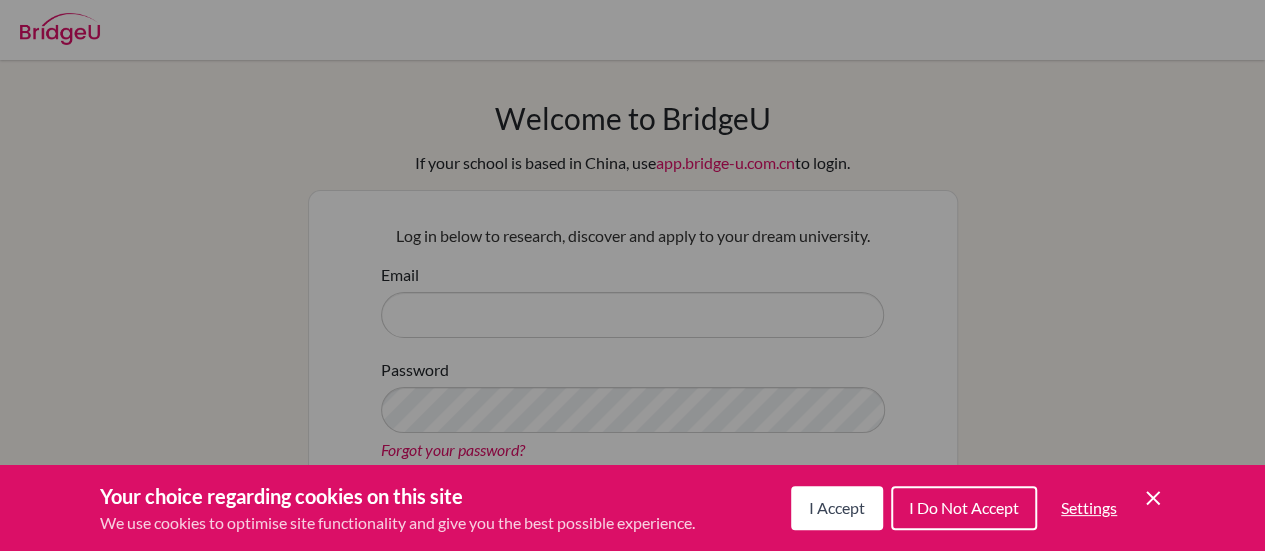 click on "Cookie Control Close Icon" 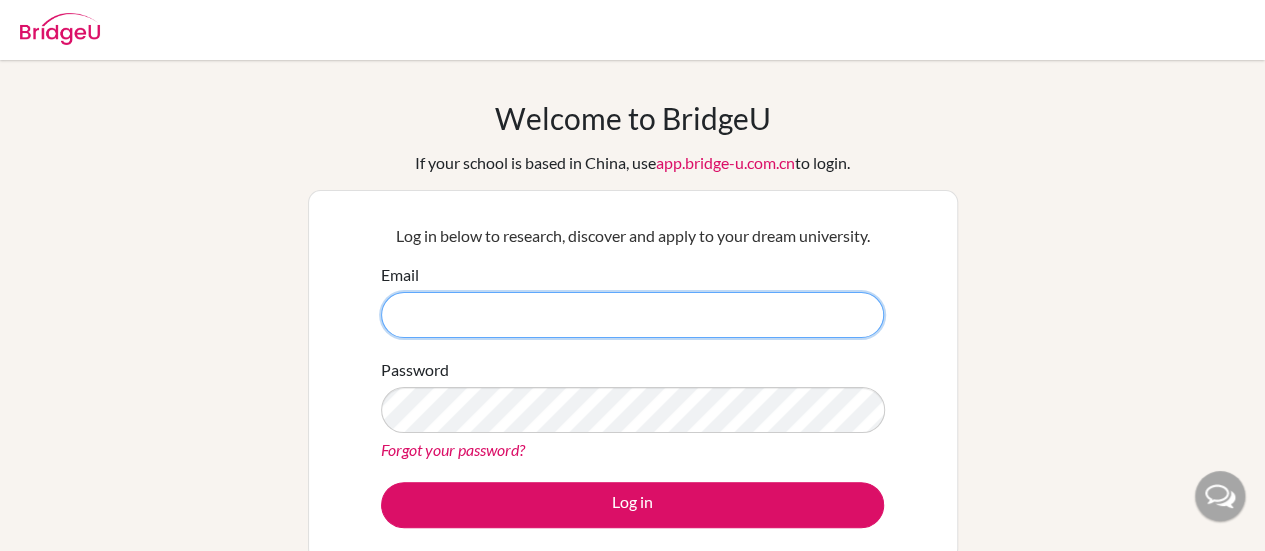 drag, startPoint x: 610, startPoint y: 311, endPoint x: 612, endPoint y: 281, distance: 30.066593 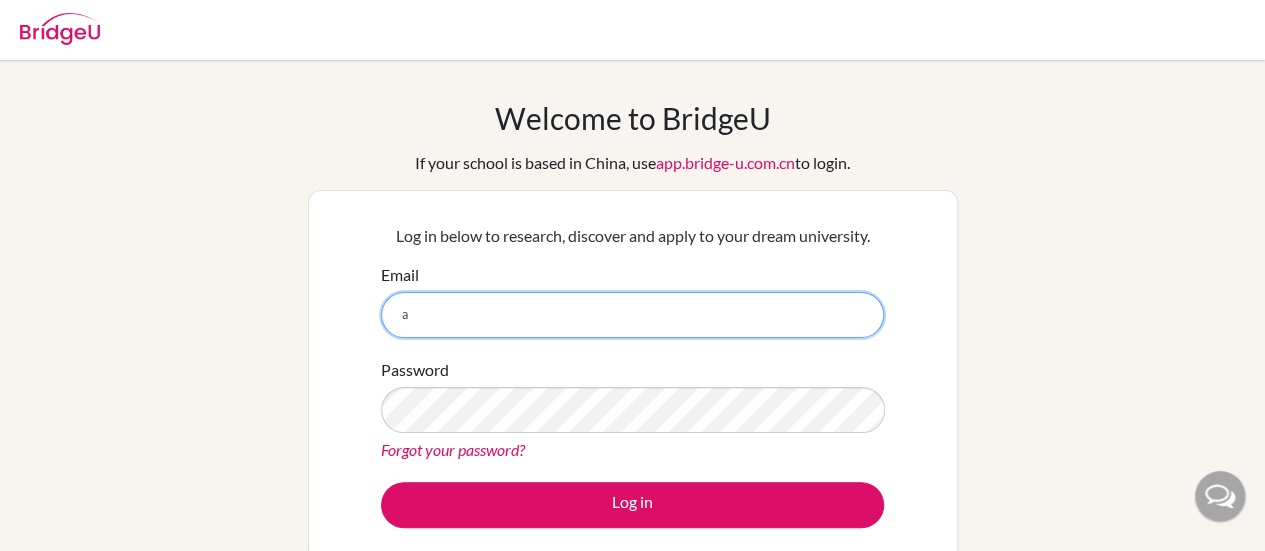 type on "angel.pinto@iae.edu" 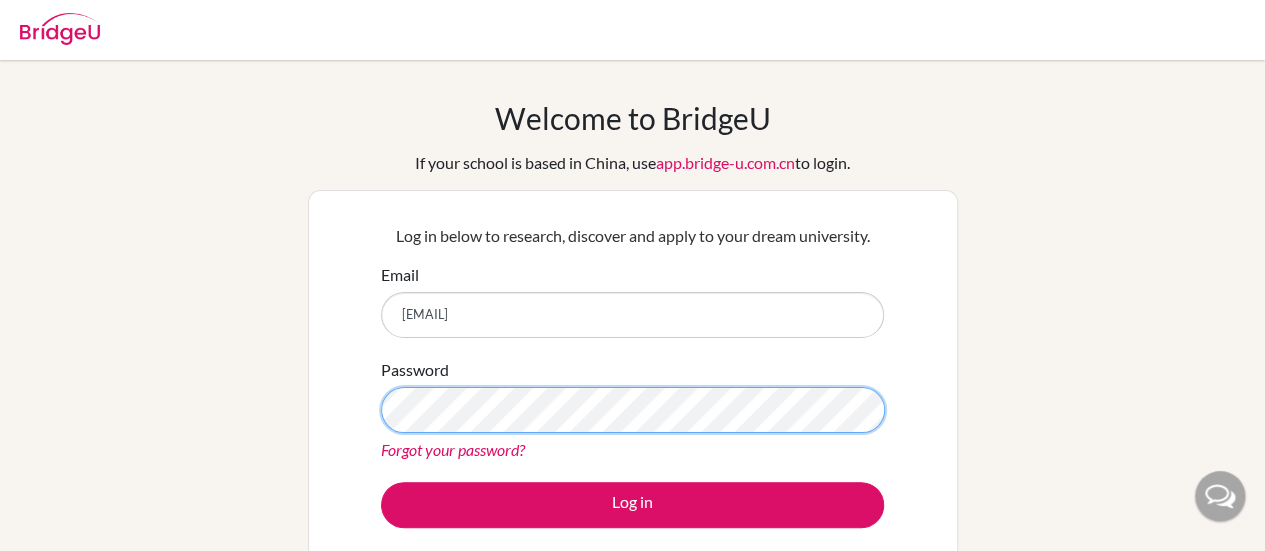click on "Log in" at bounding box center [632, 505] 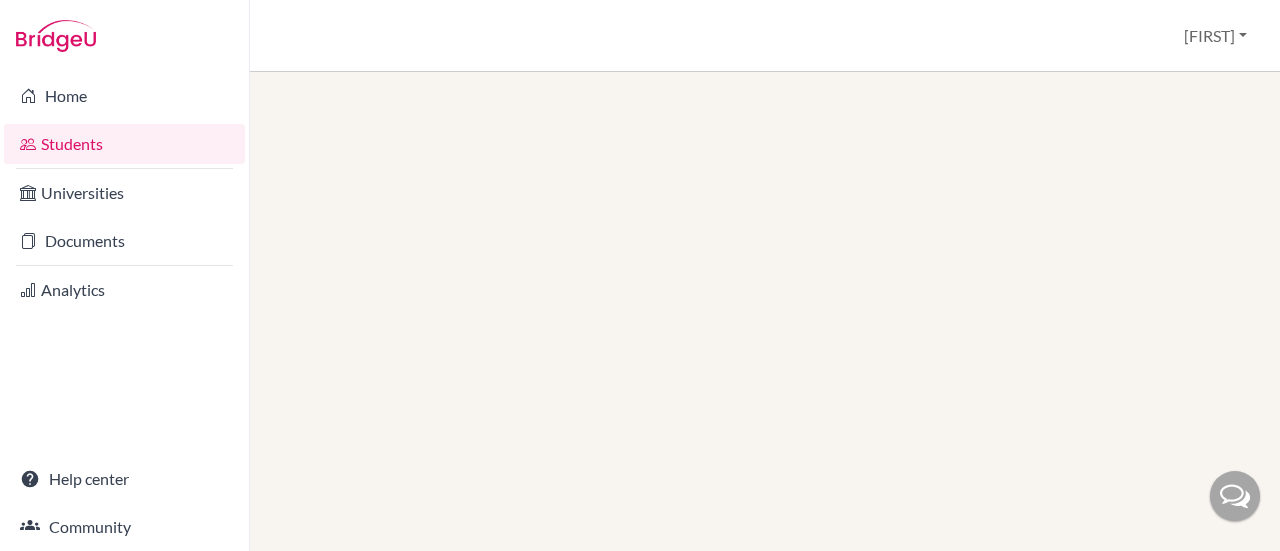 scroll, scrollTop: 0, scrollLeft: 0, axis: both 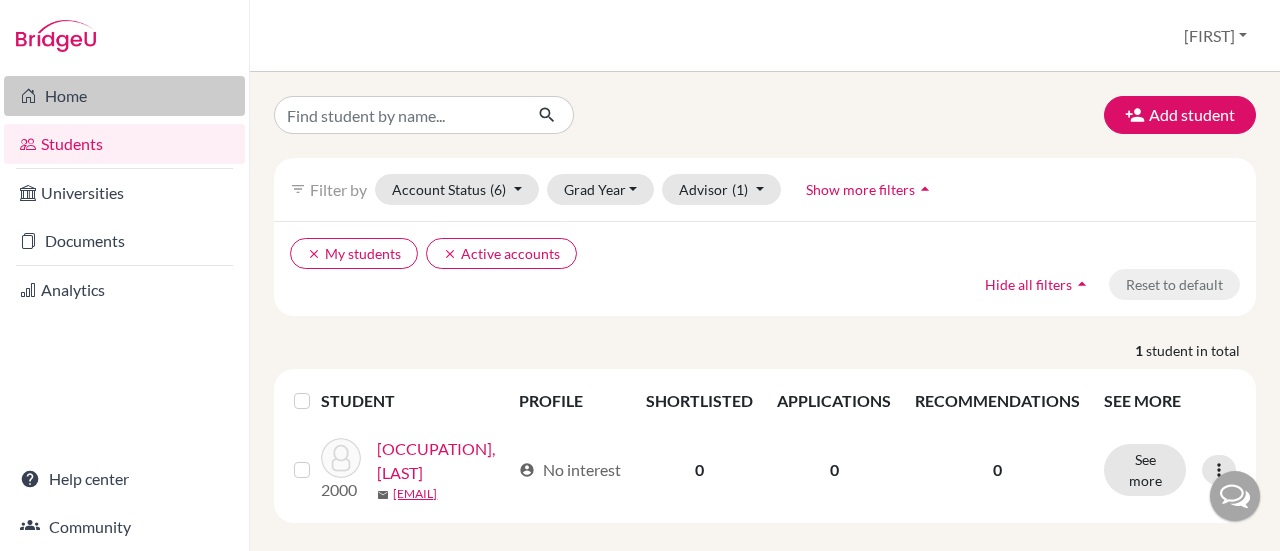 click on "Home" at bounding box center (124, 96) 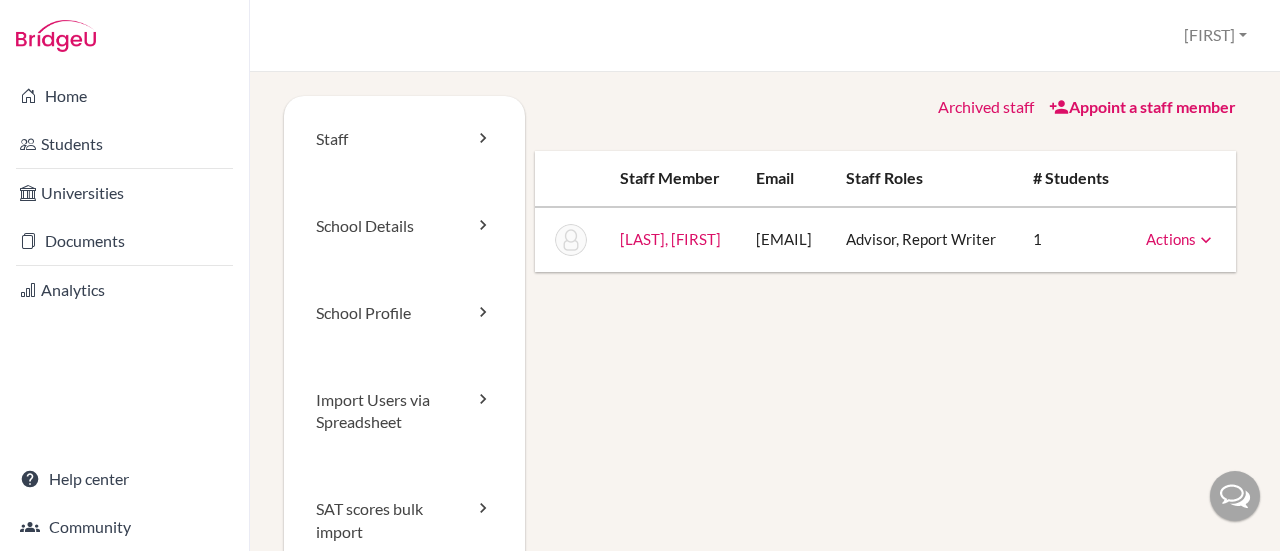 scroll, scrollTop: 0, scrollLeft: 0, axis: both 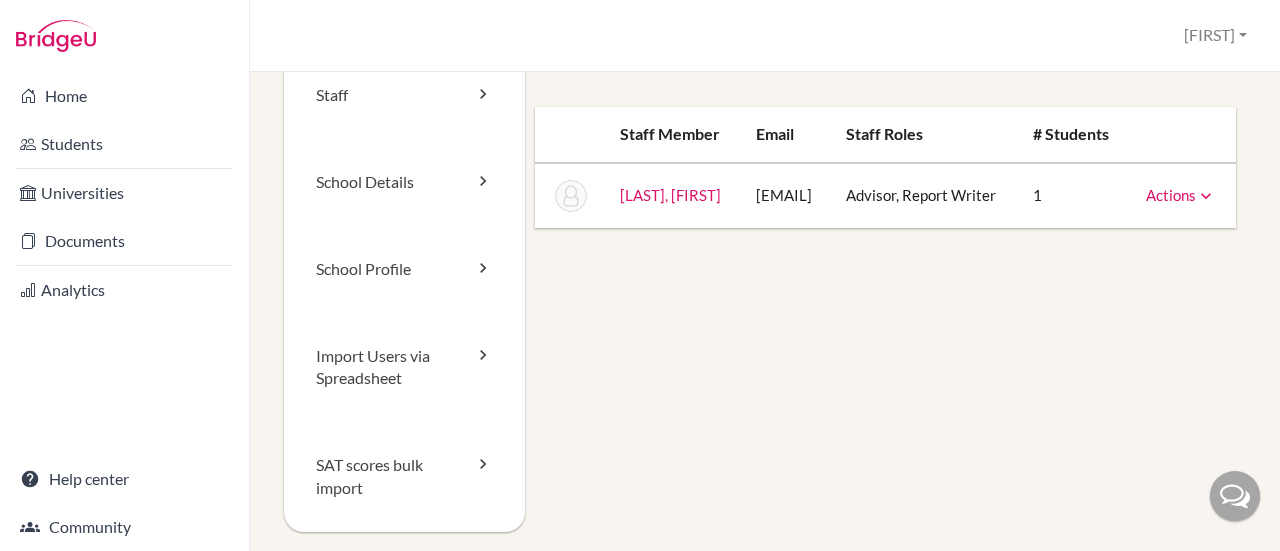 click on "Actions" at bounding box center [1181, 195] 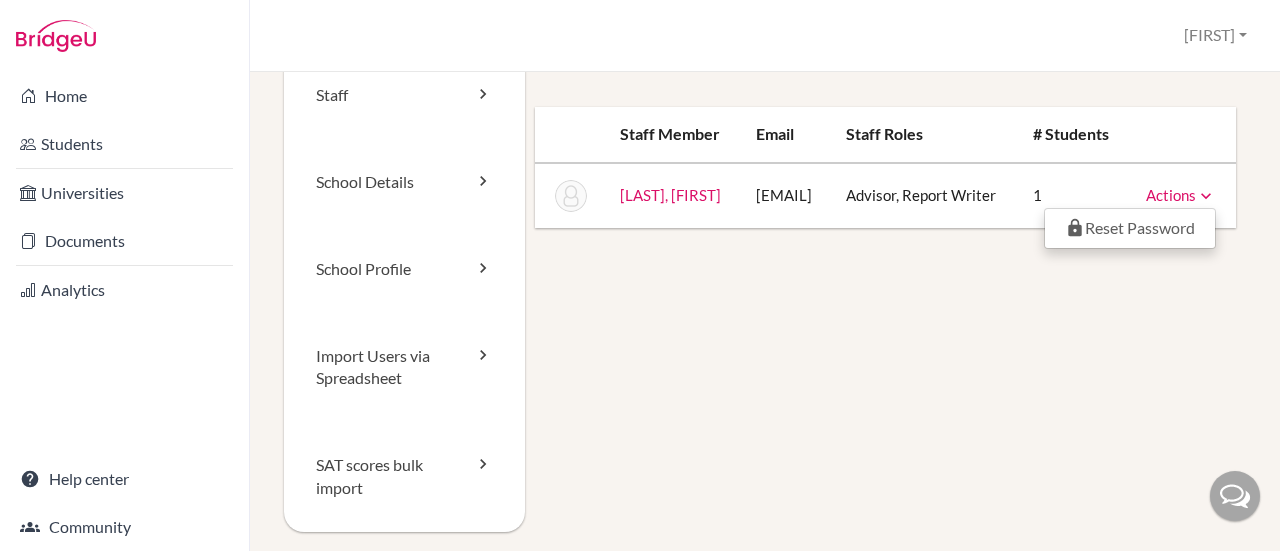 click on "Staff
School Details
School Profile
Import Users via Spreadsheet
SAT scores bulk import
Archived staff
Appoint a staff member
Staff member
Email
Staff roles
# students
Pinto, Angel
angel.pinto@iae.edu
Advisor, Report Writer
1
Actions
Reset Password" at bounding box center [765, 316] 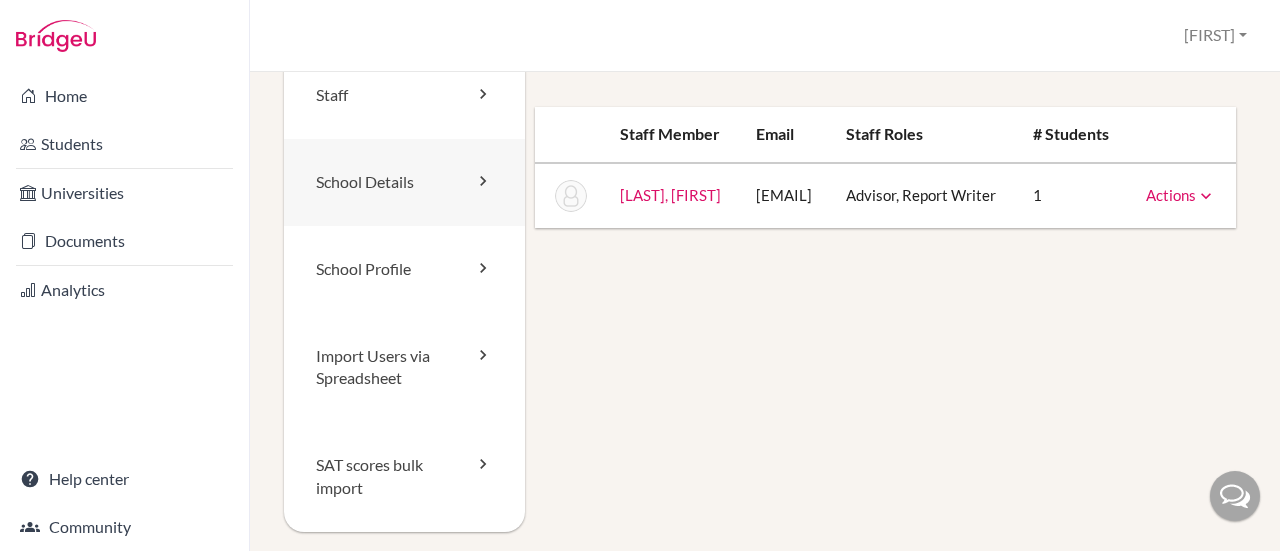 click at bounding box center [483, 181] 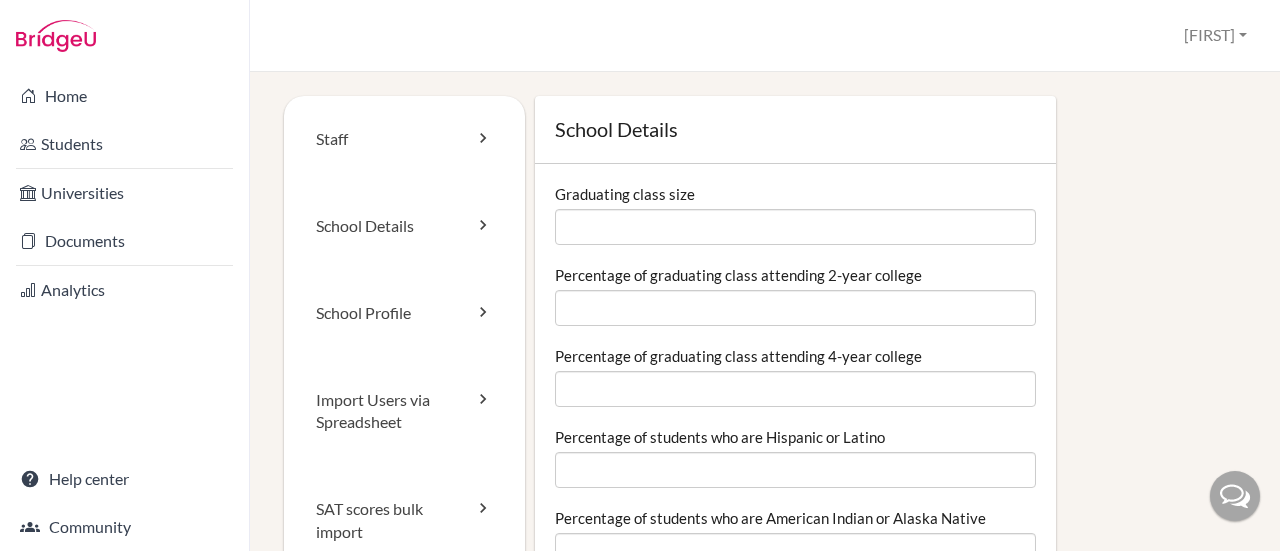 scroll, scrollTop: 0, scrollLeft: 0, axis: both 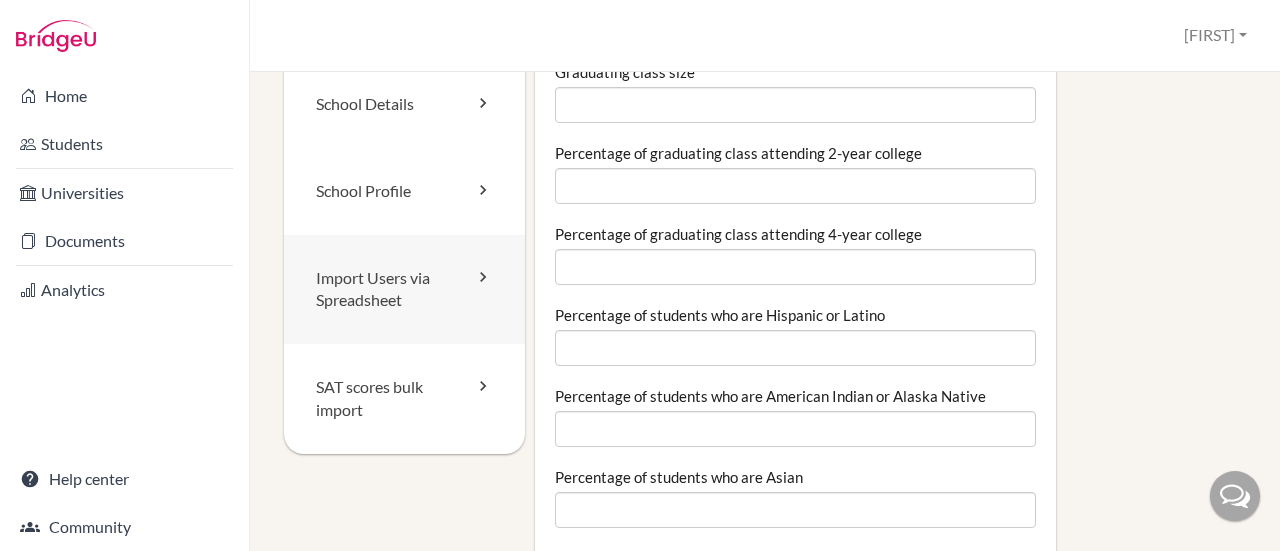 click on "Import Users via Spreadsheet" at bounding box center [404, 290] 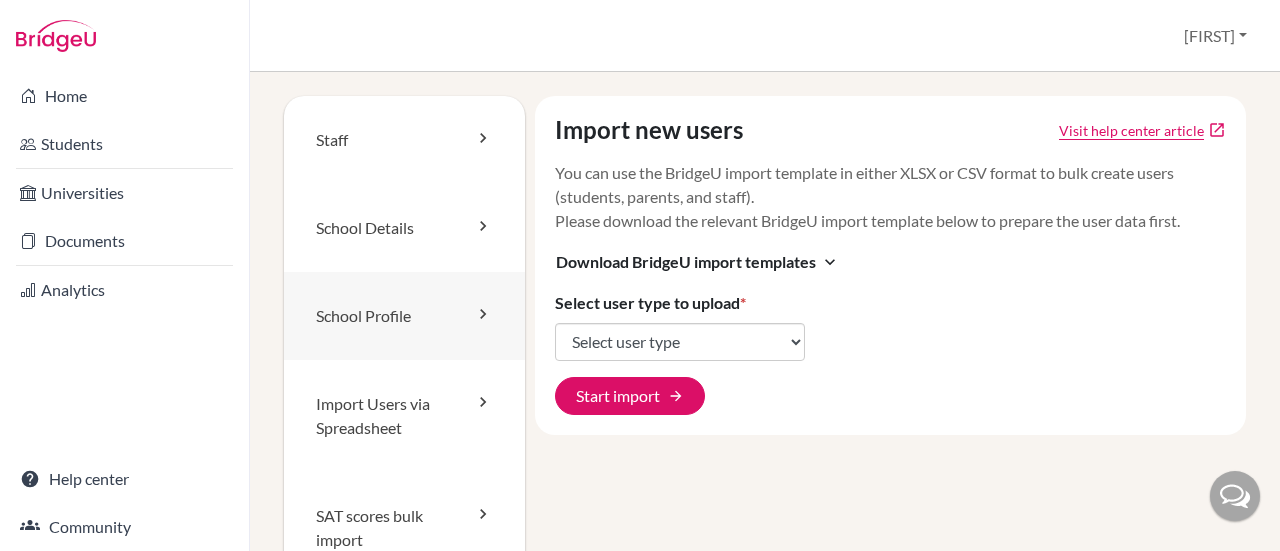 scroll, scrollTop: 0, scrollLeft: 0, axis: both 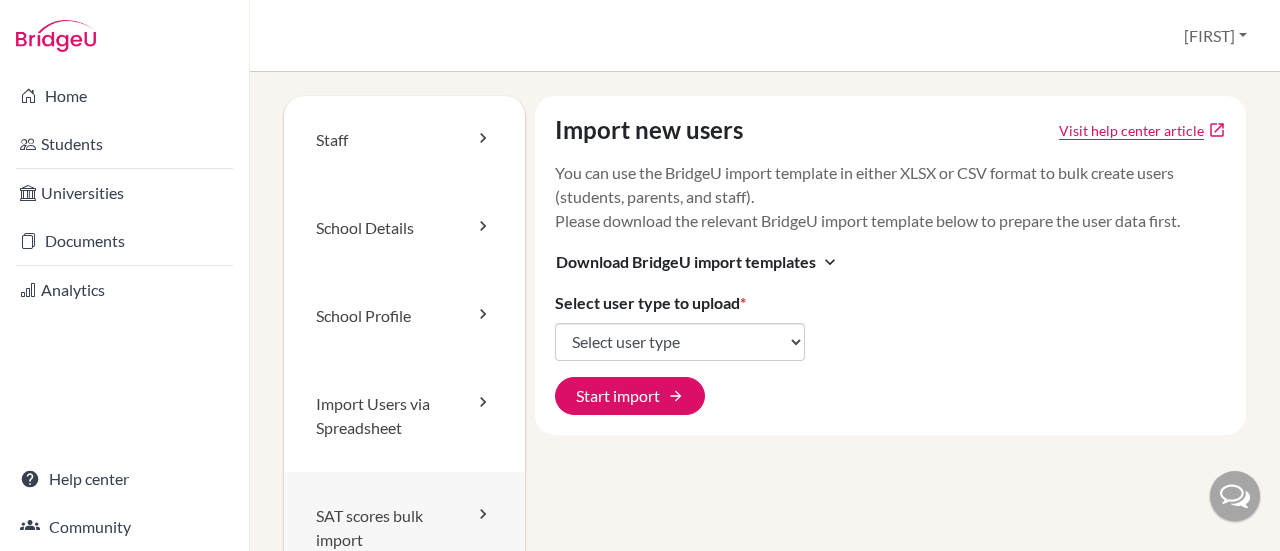 click on "SAT scores bulk import" at bounding box center [404, 528] 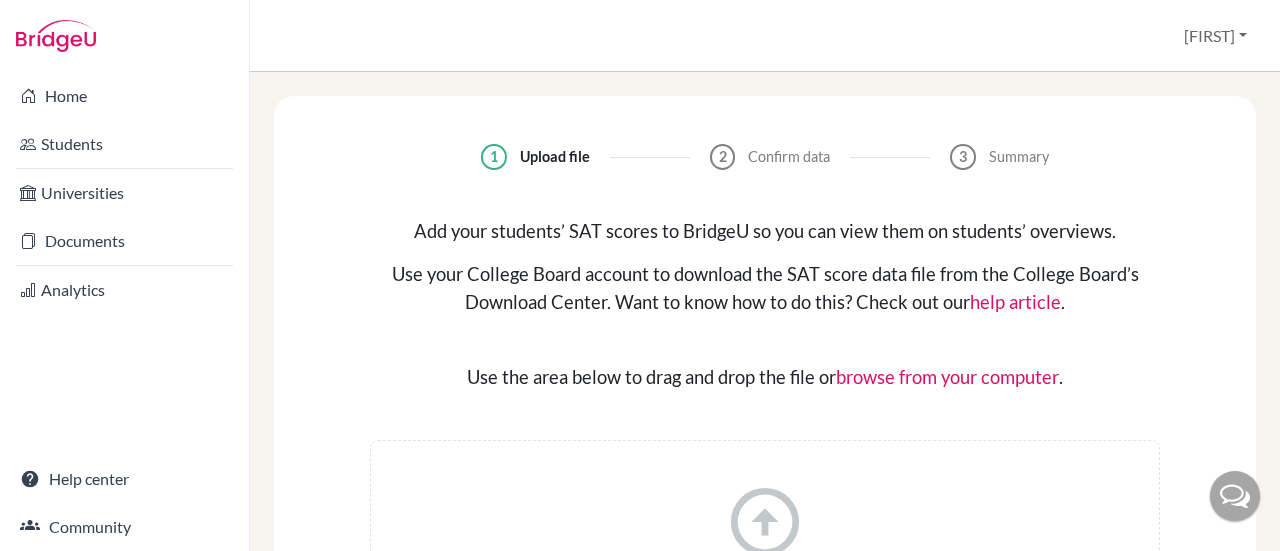 scroll, scrollTop: 0, scrollLeft: 0, axis: both 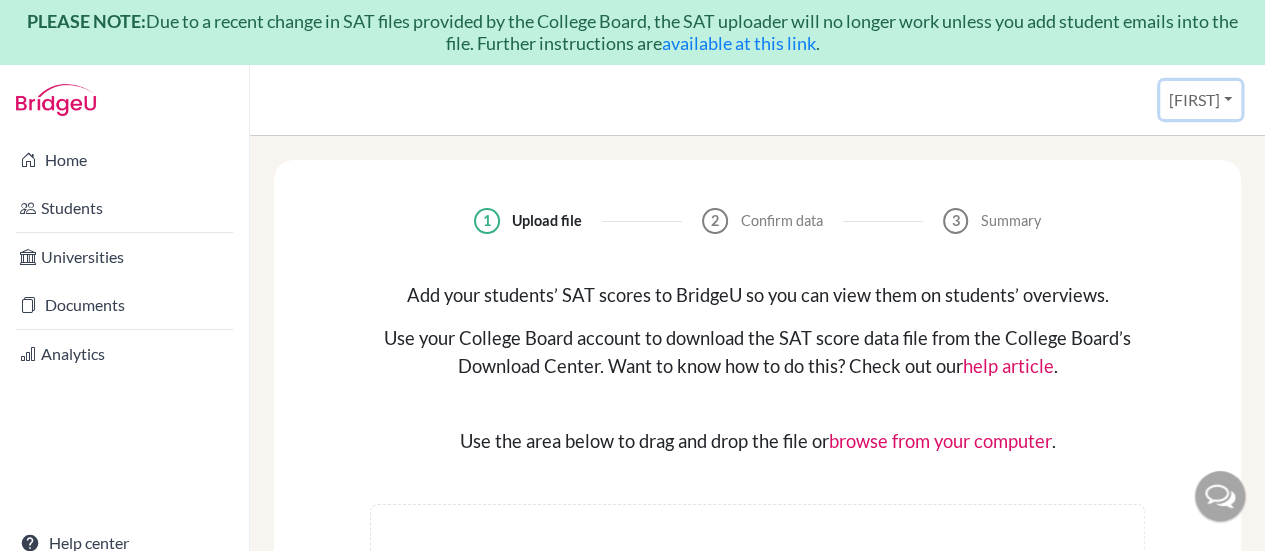 click on "[FIRST]" at bounding box center [1200, 100] 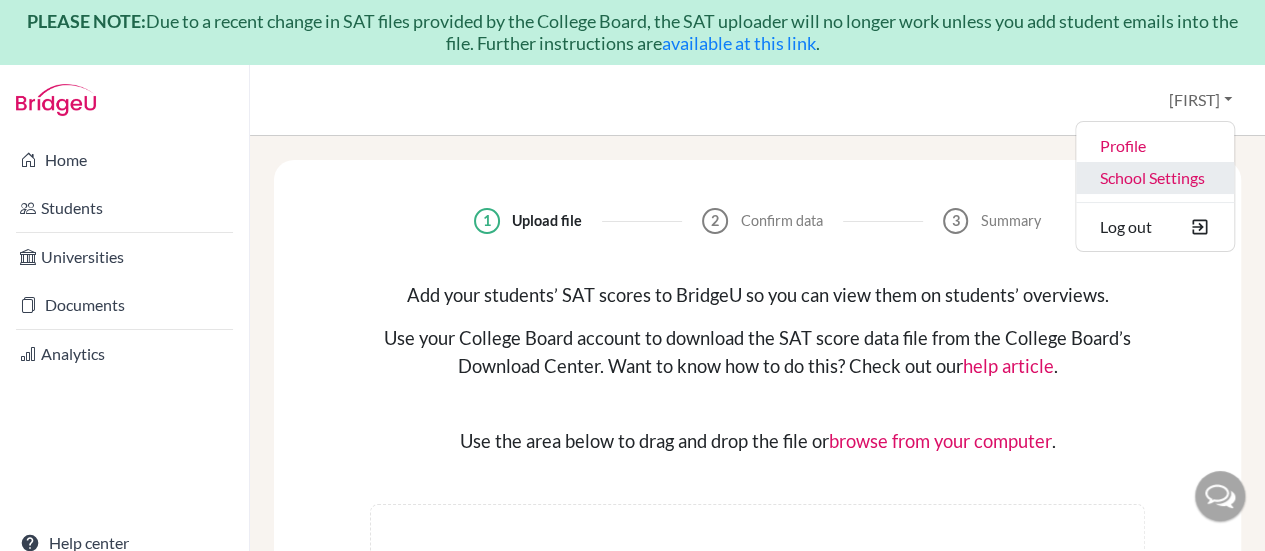 click on "School Settings" at bounding box center [1155, 178] 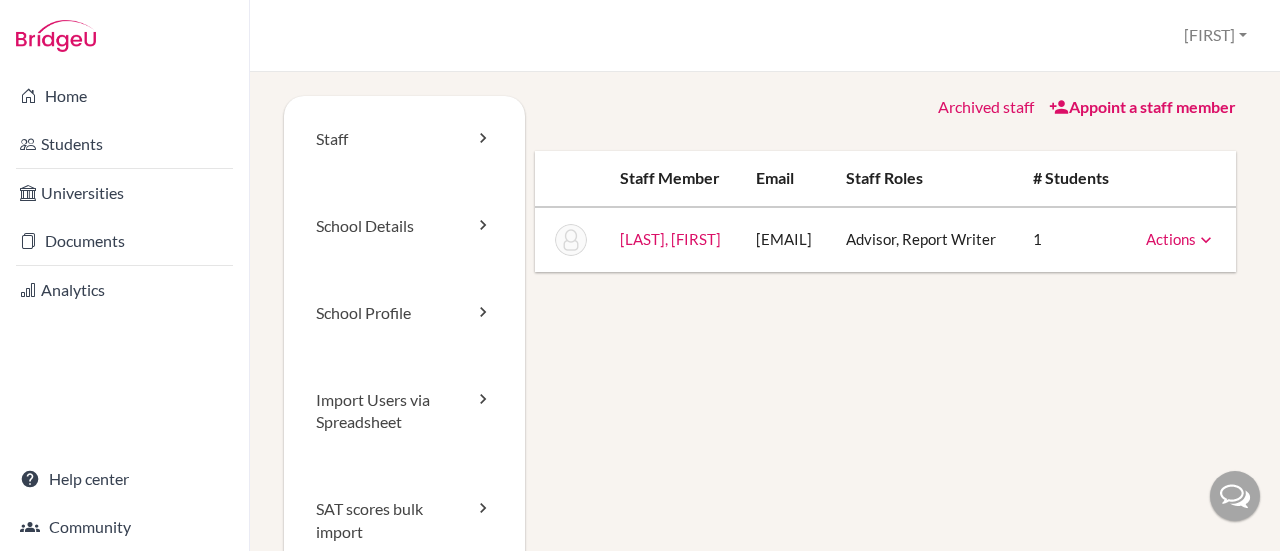 scroll, scrollTop: 0, scrollLeft: 0, axis: both 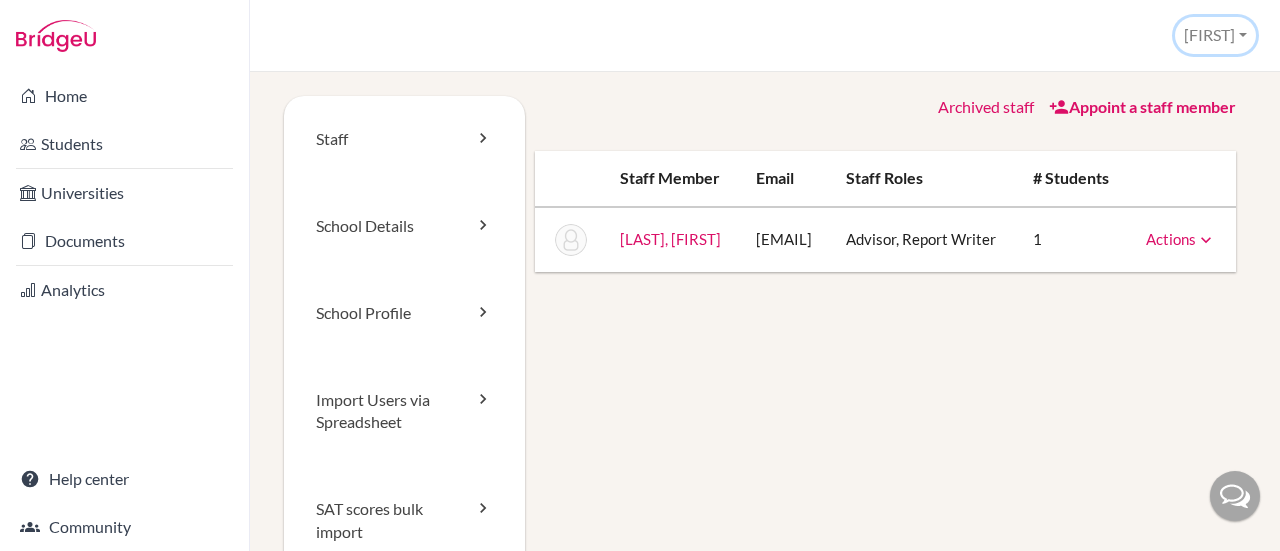 click on "[FIRST]" at bounding box center (1215, 35) 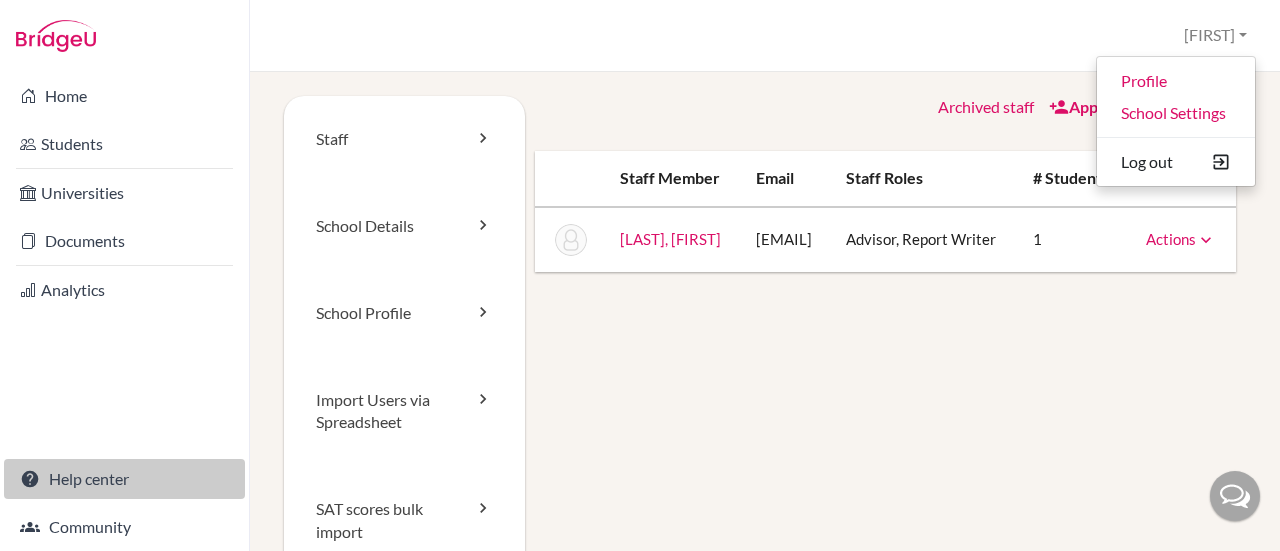 click on "Help center" at bounding box center (124, 479) 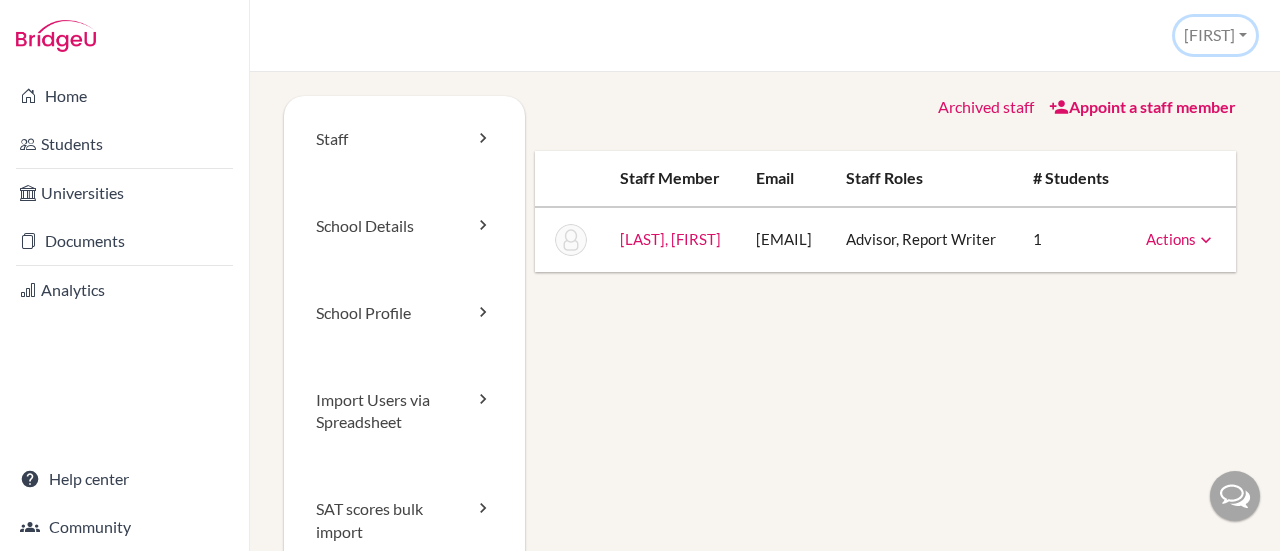 click on "[FIRST]" at bounding box center (1215, 35) 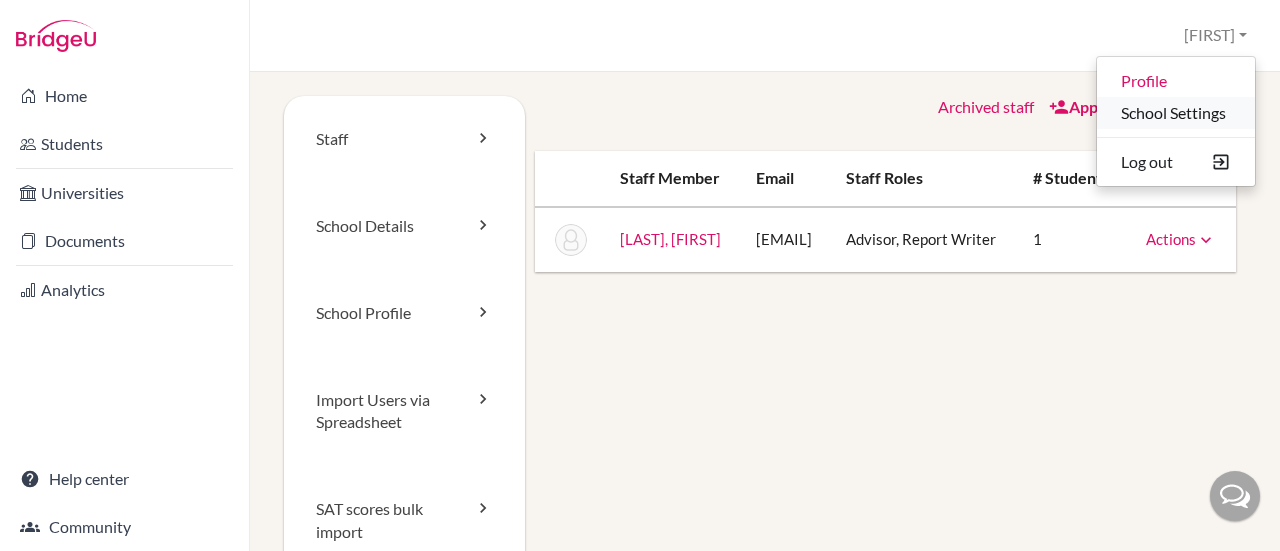 click on "School Settings" at bounding box center (1176, 113) 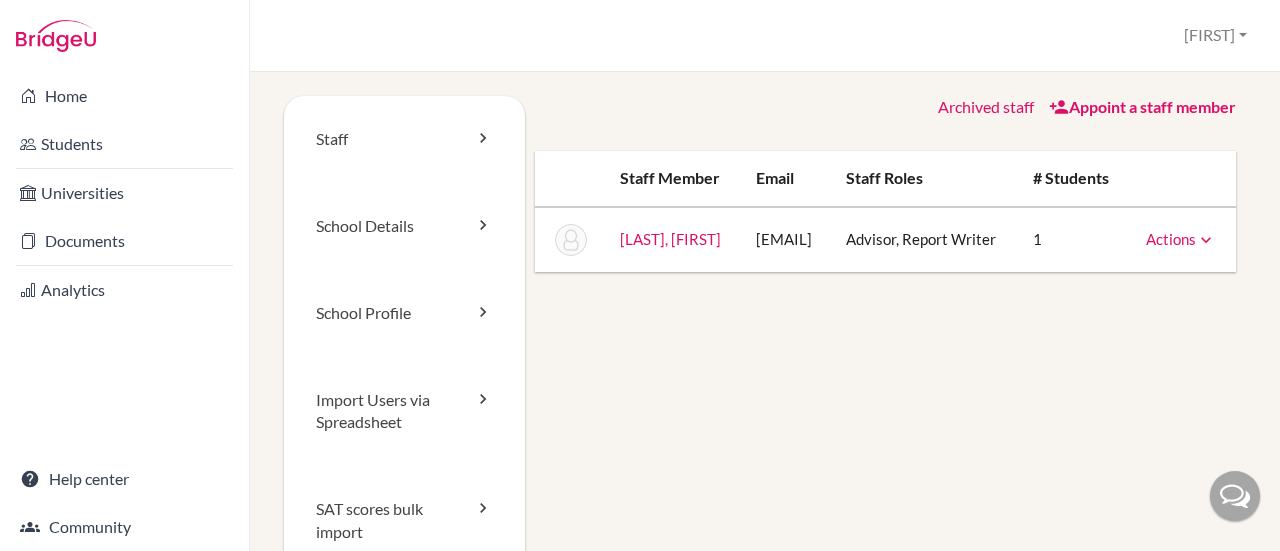 scroll, scrollTop: 0, scrollLeft: 0, axis: both 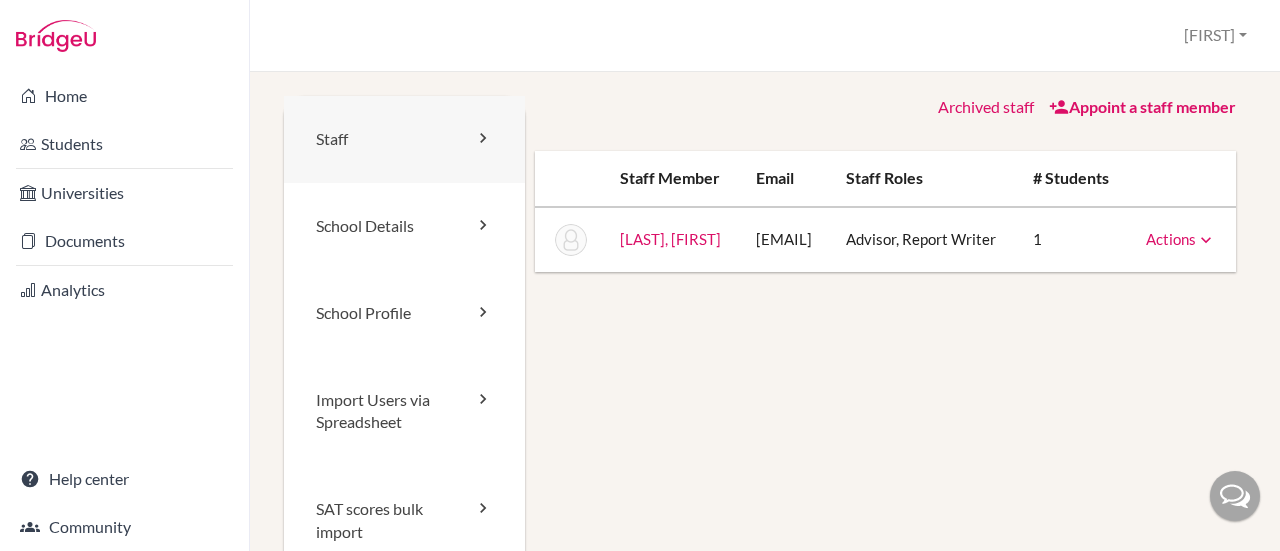 click on "Staff" at bounding box center (404, 139) 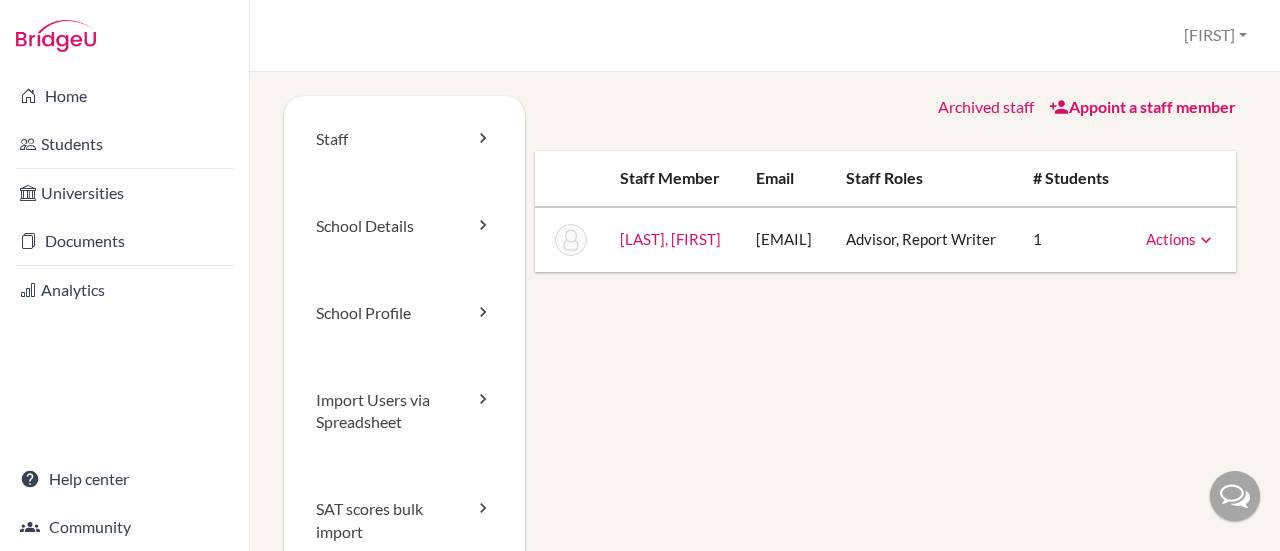 scroll, scrollTop: 0, scrollLeft: 0, axis: both 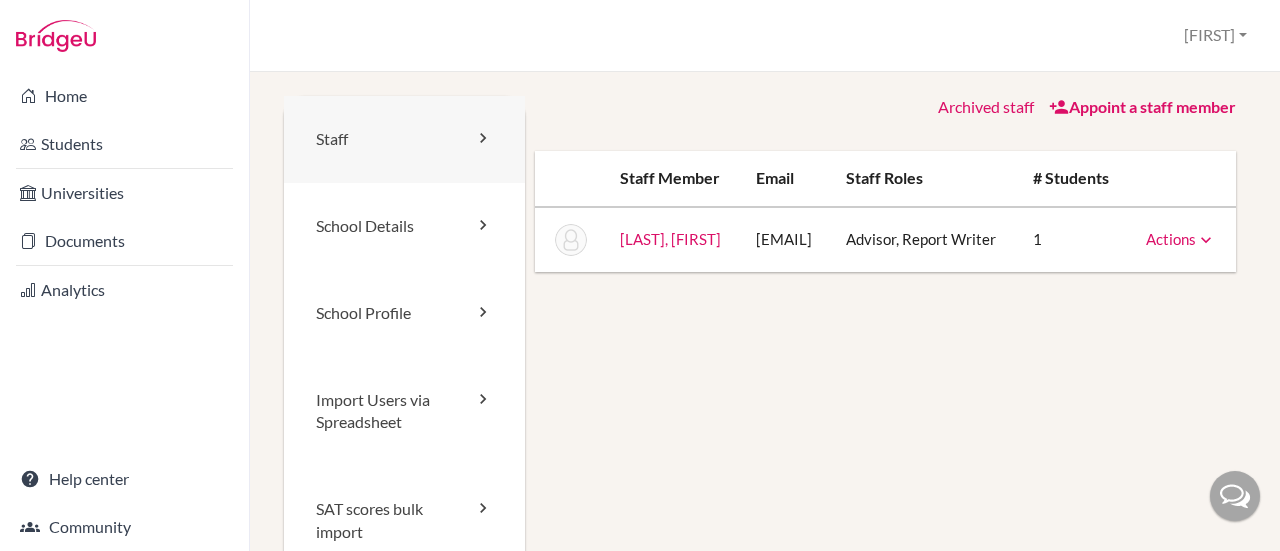 click on "Staff" at bounding box center (404, 139) 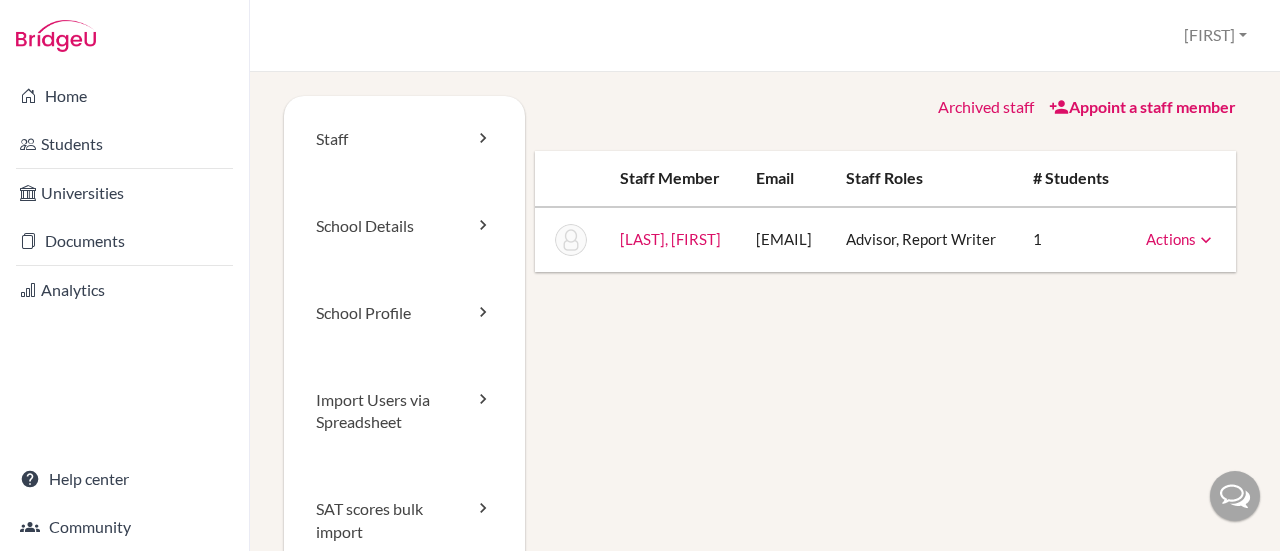 scroll, scrollTop: 0, scrollLeft: 0, axis: both 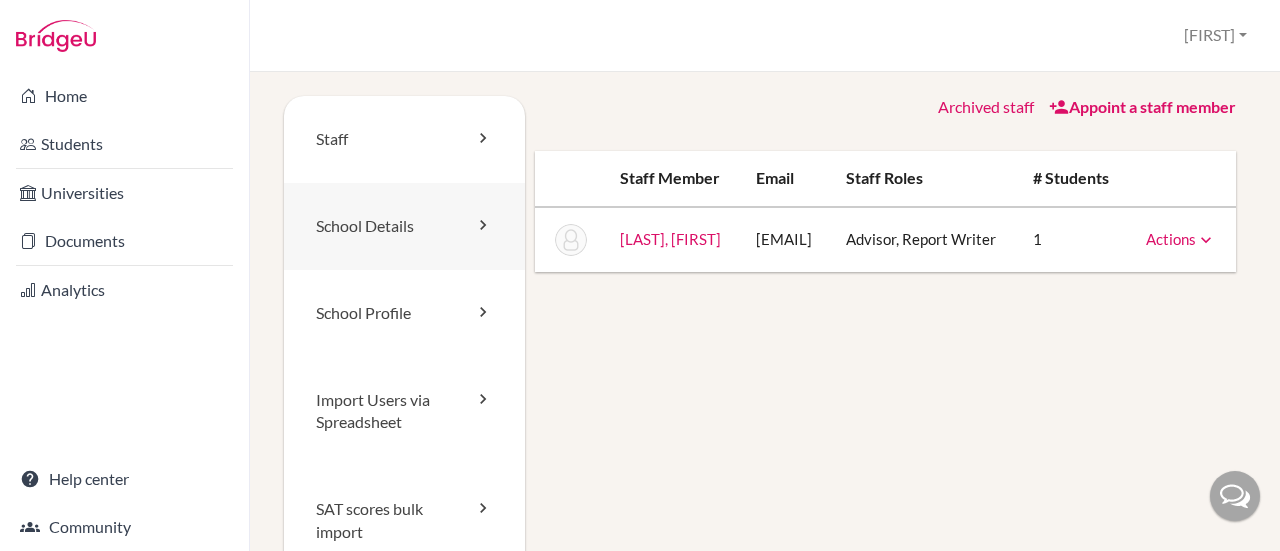 click at bounding box center [483, 225] 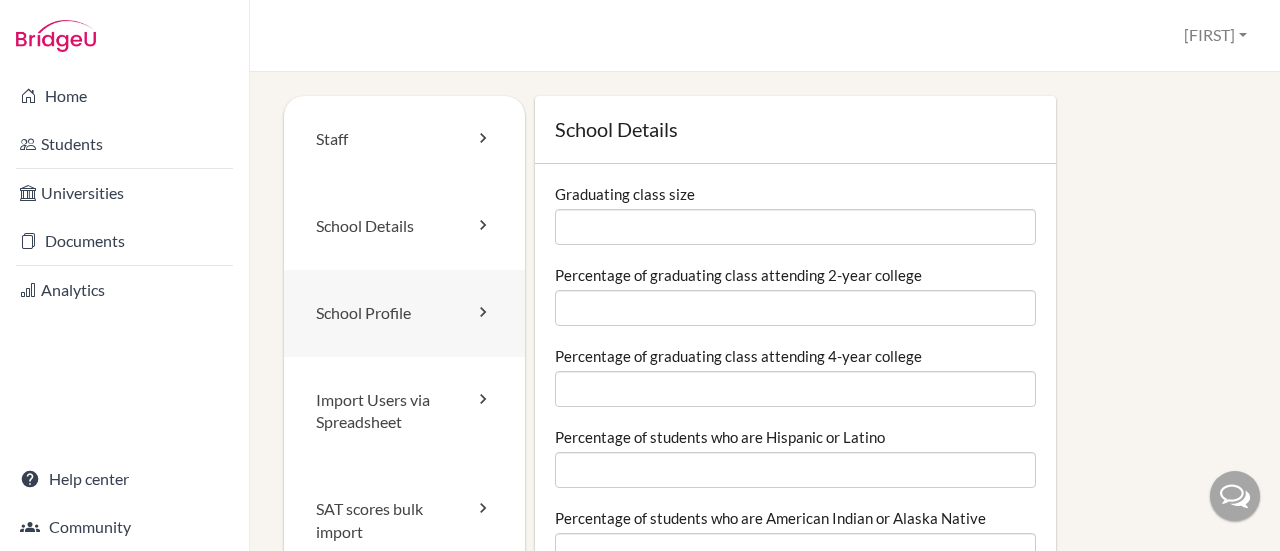 scroll, scrollTop: 0, scrollLeft: 0, axis: both 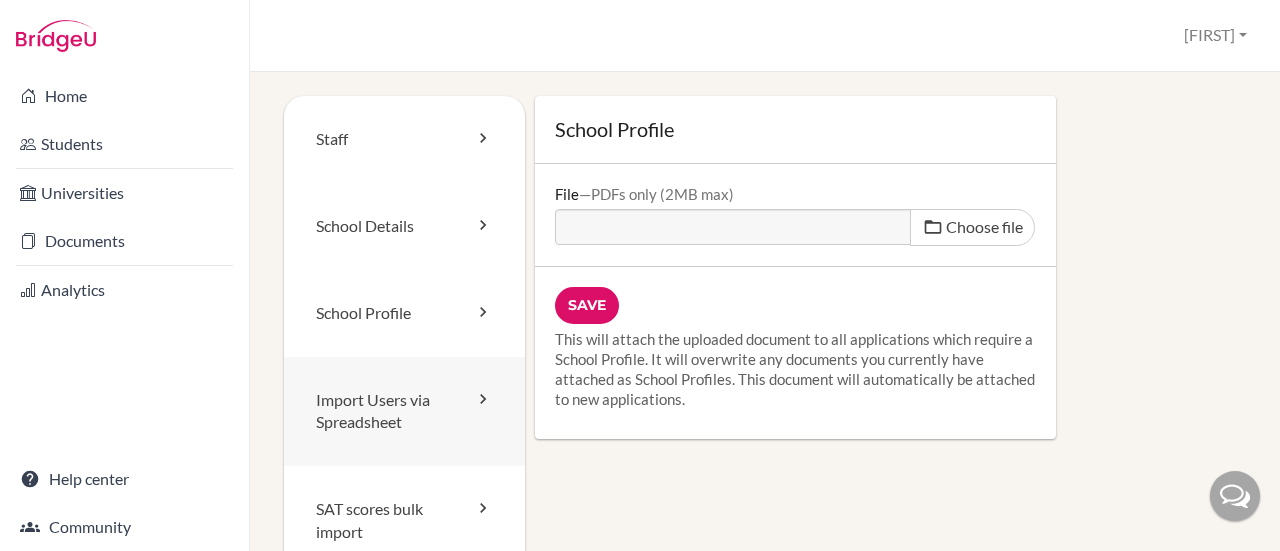 click on "Import Users via Spreadsheet" at bounding box center [404, 412] 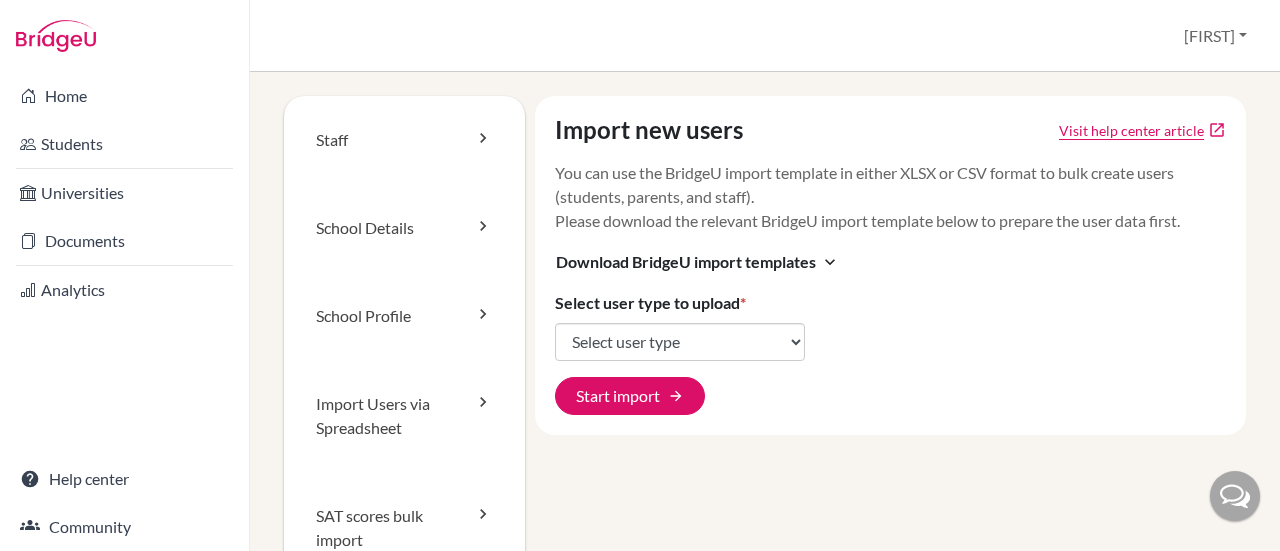 scroll, scrollTop: 0, scrollLeft: 0, axis: both 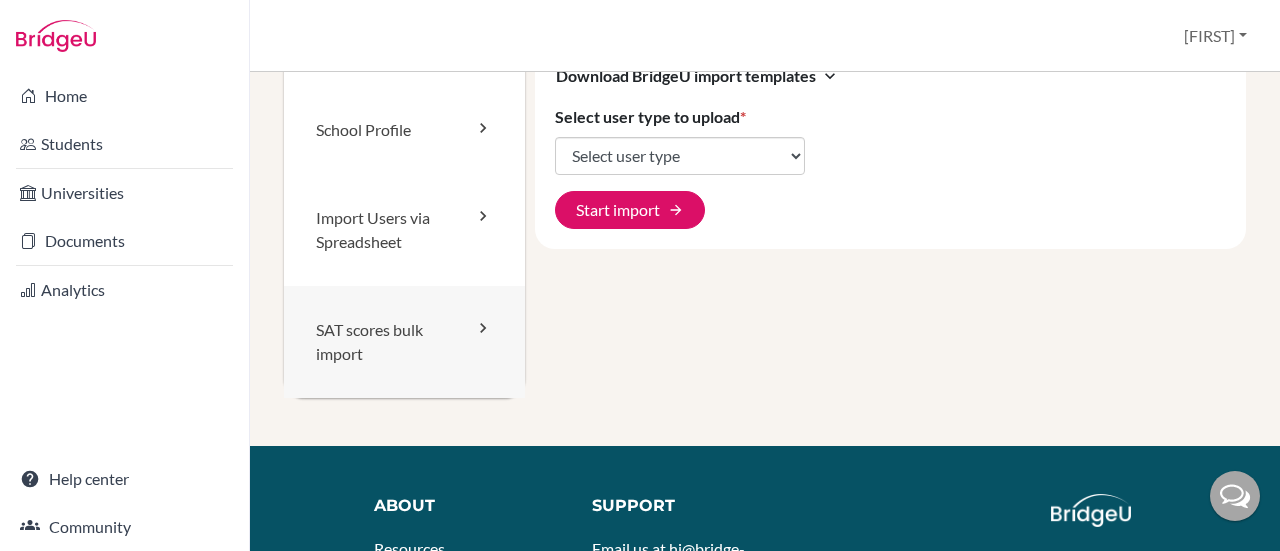 click on "SAT scores bulk import" at bounding box center [404, 342] 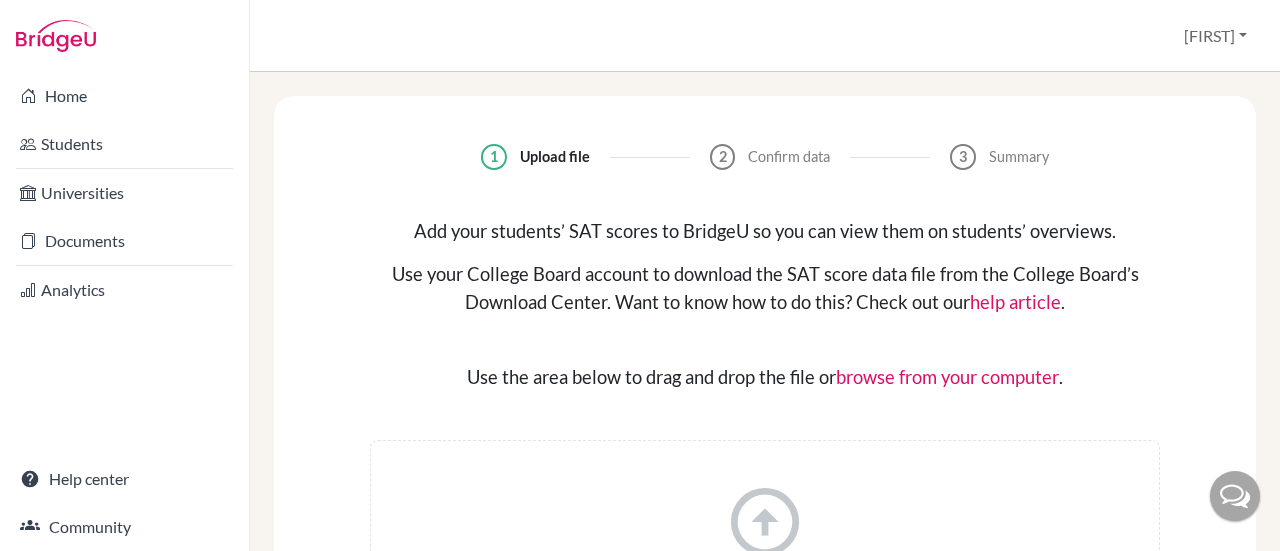 scroll, scrollTop: 0, scrollLeft: 0, axis: both 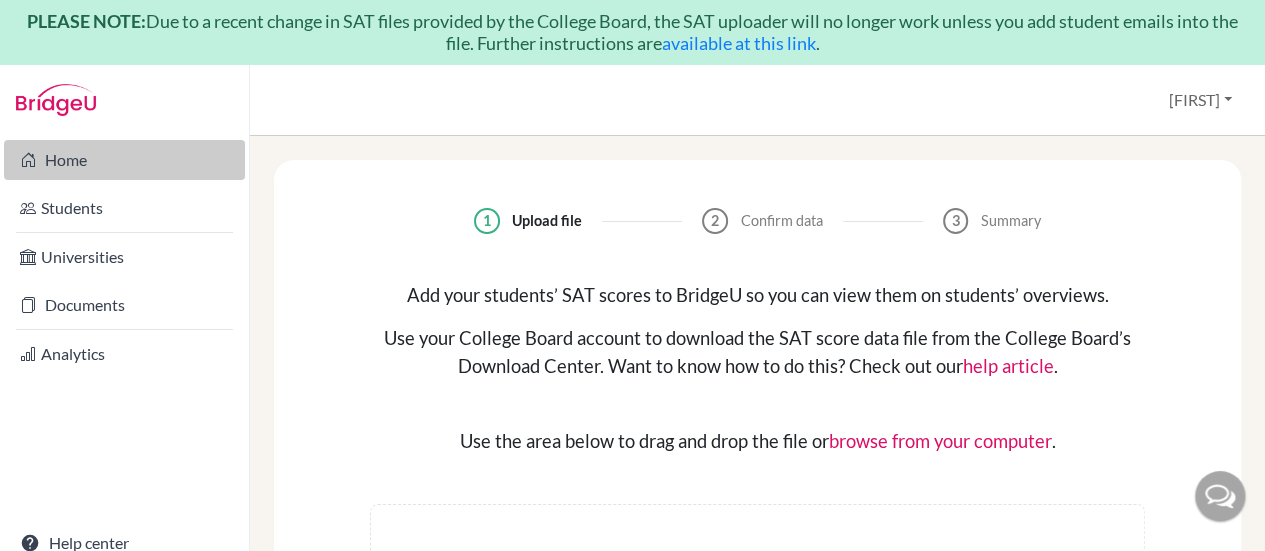 click on "Home" at bounding box center [124, 160] 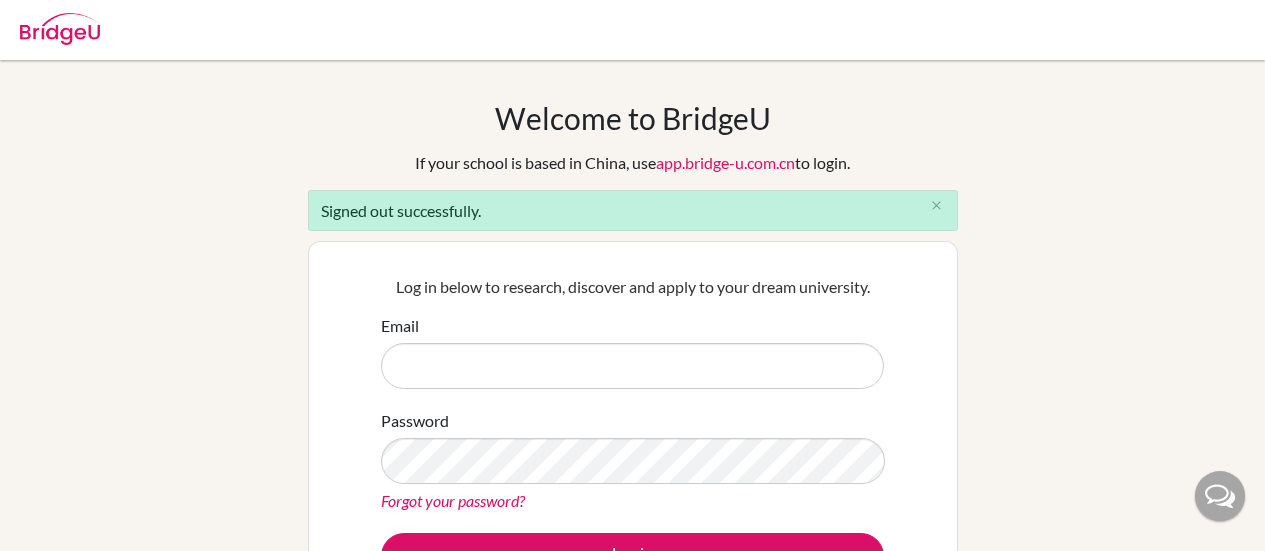 scroll, scrollTop: 0, scrollLeft: 0, axis: both 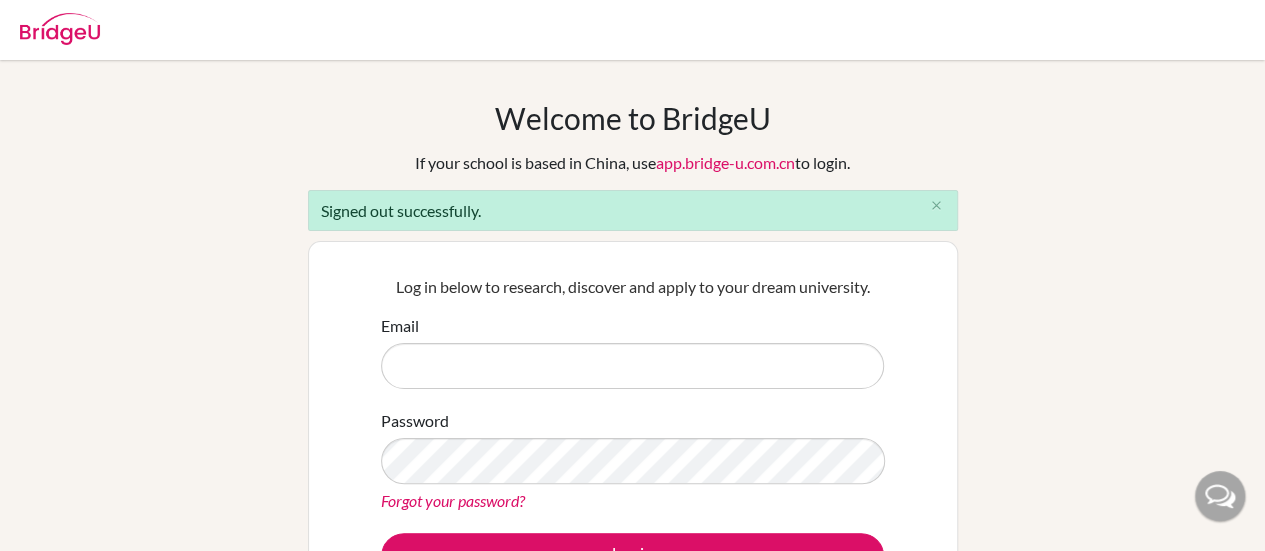 drag, startPoint x: 1254, startPoint y: 182, endPoint x: 1265, endPoint y: 275, distance: 93.64828 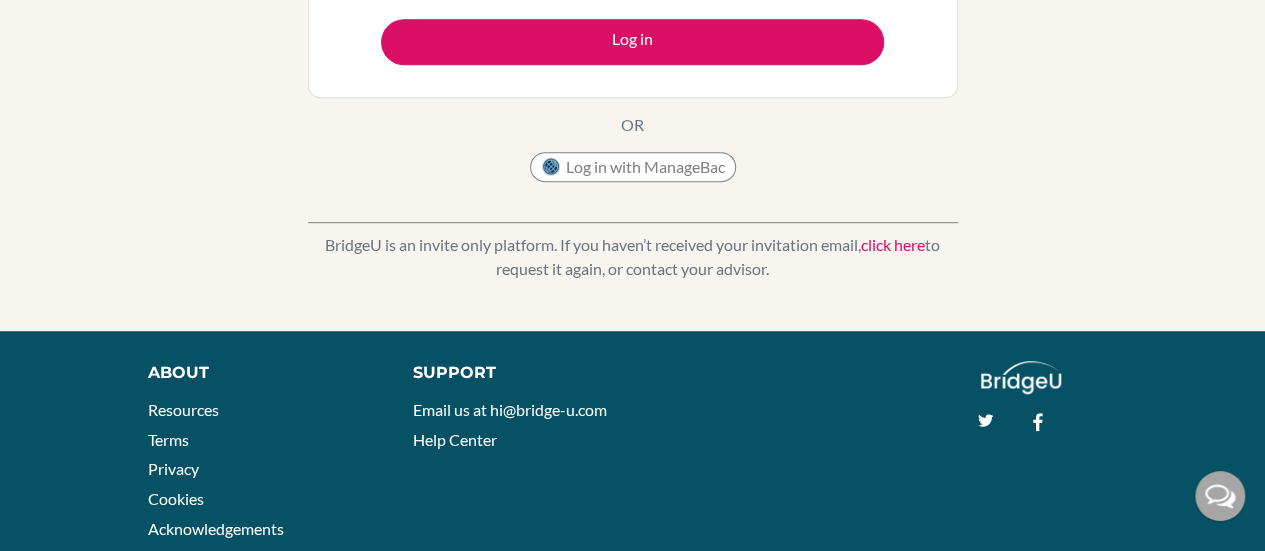 scroll, scrollTop: 0, scrollLeft: 0, axis: both 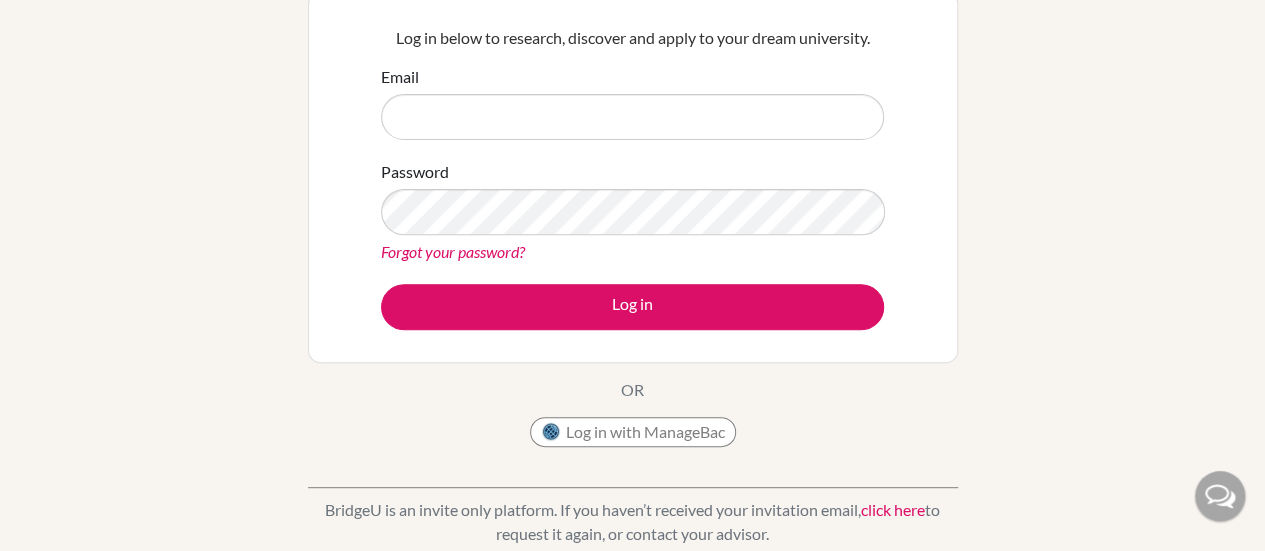drag, startPoint x: 1264, startPoint y: 207, endPoint x: 1234, endPoint y: 192, distance: 33.54102 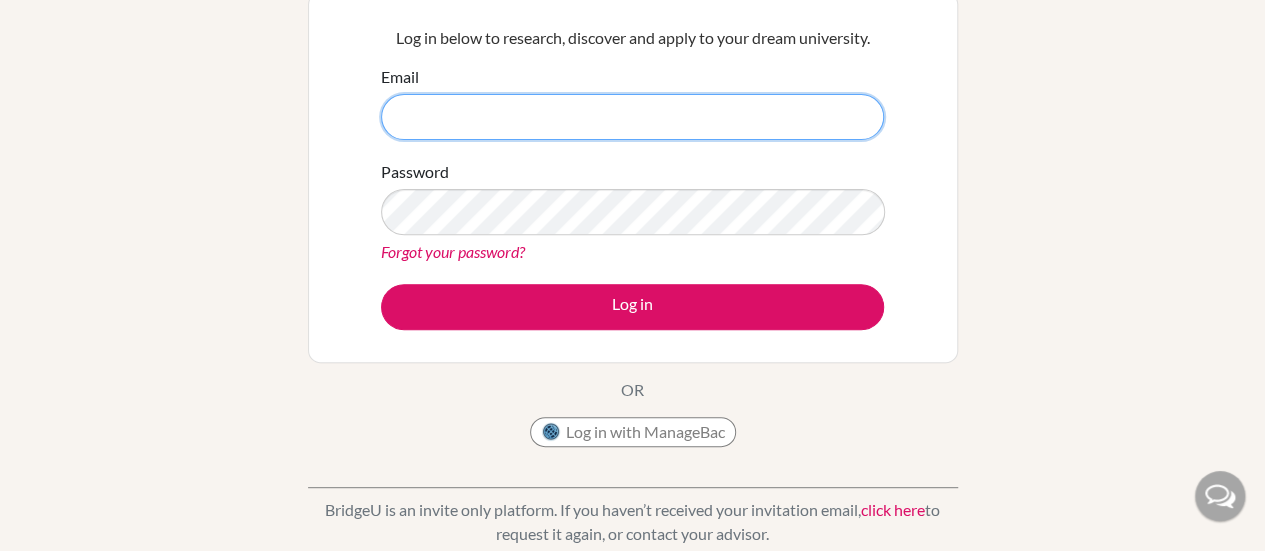 click on "Email" at bounding box center [632, 117] 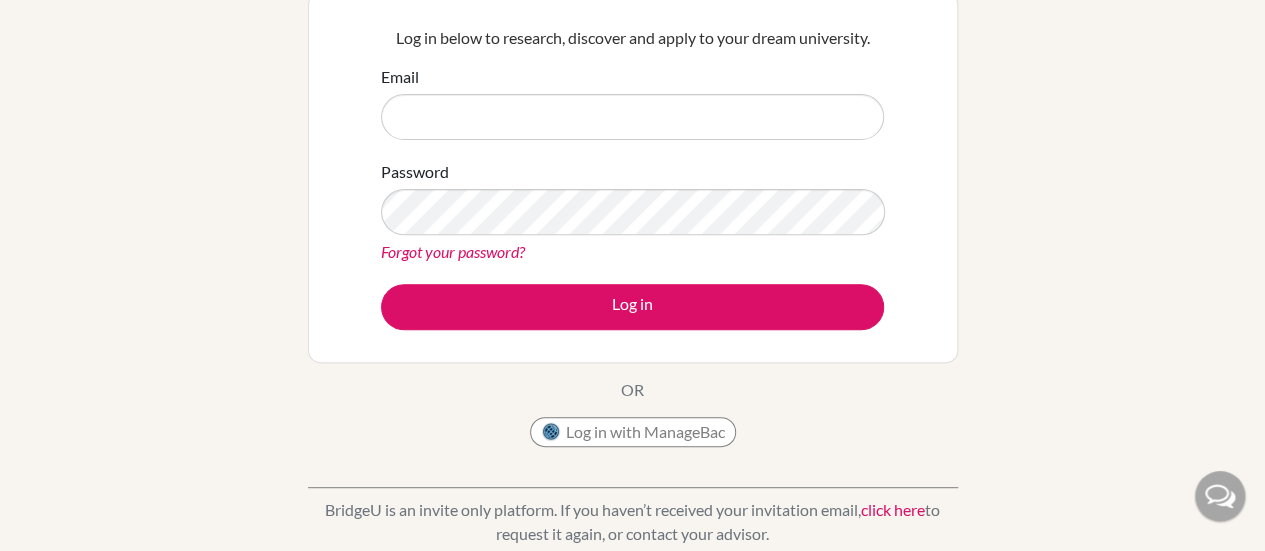 drag, startPoint x: 561, startPoint y: 91, endPoint x: 584, endPoint y: 122, distance: 38.600517 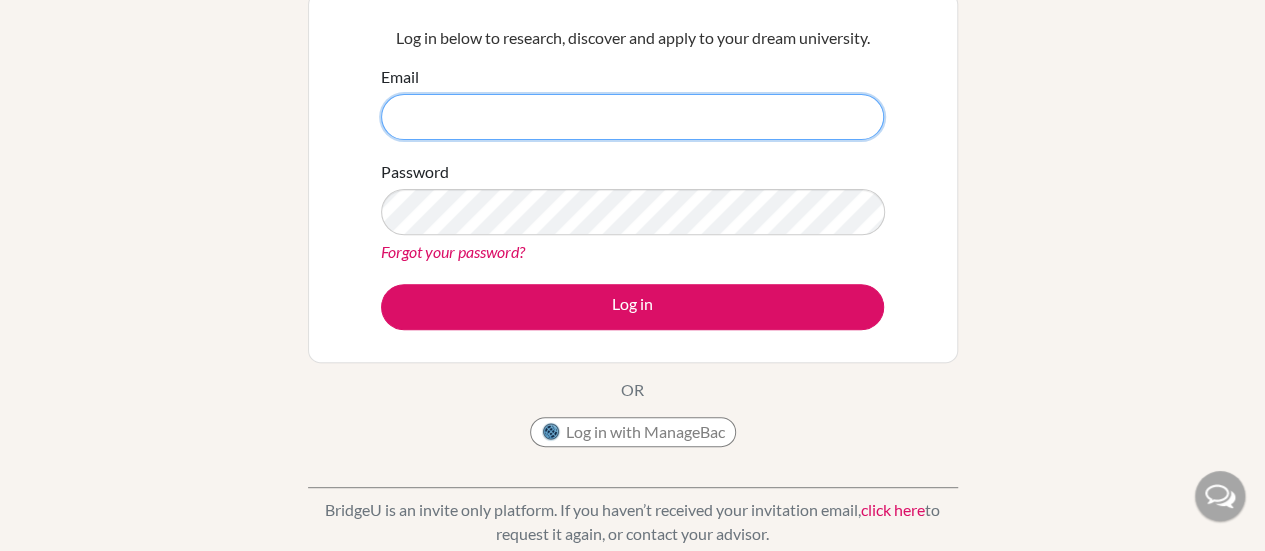 click on "Email" at bounding box center (632, 117) 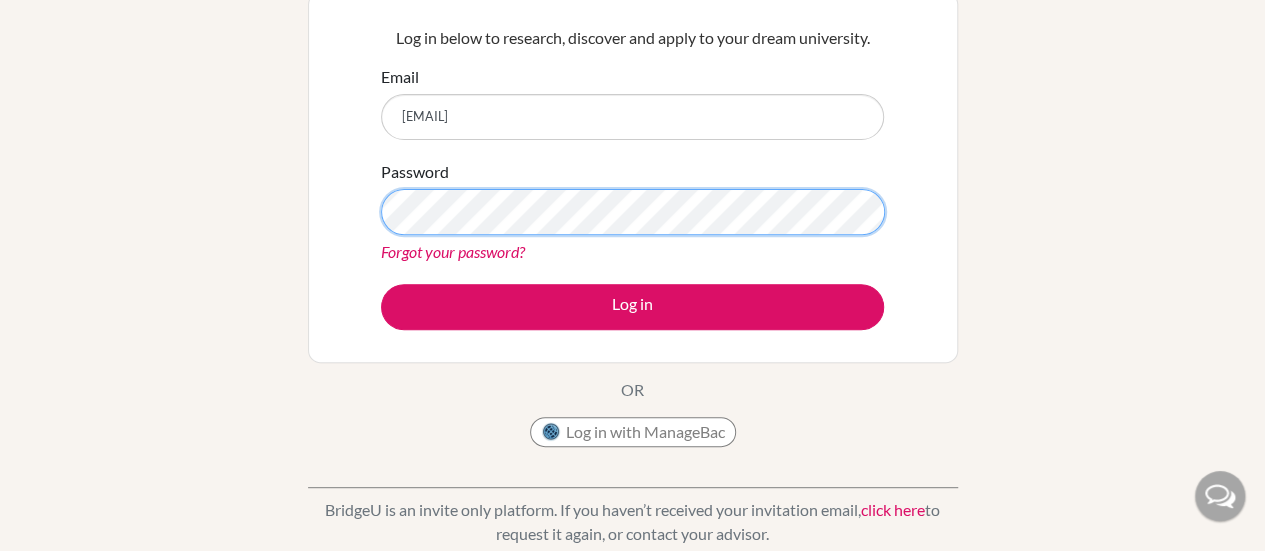 click on "Log in" at bounding box center [632, 307] 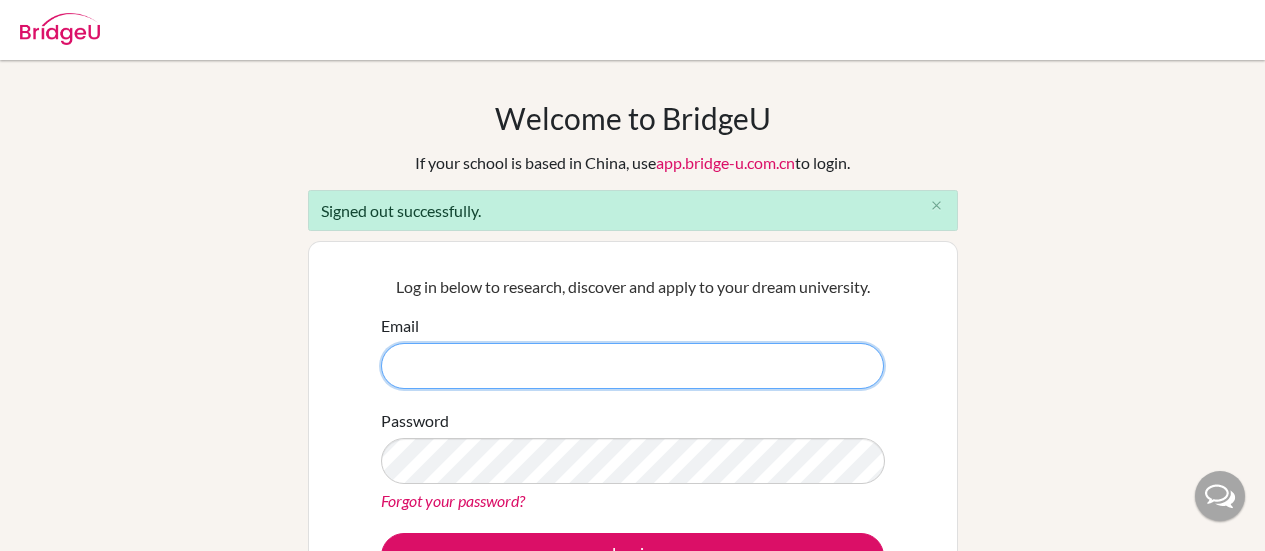scroll, scrollTop: 0, scrollLeft: 0, axis: both 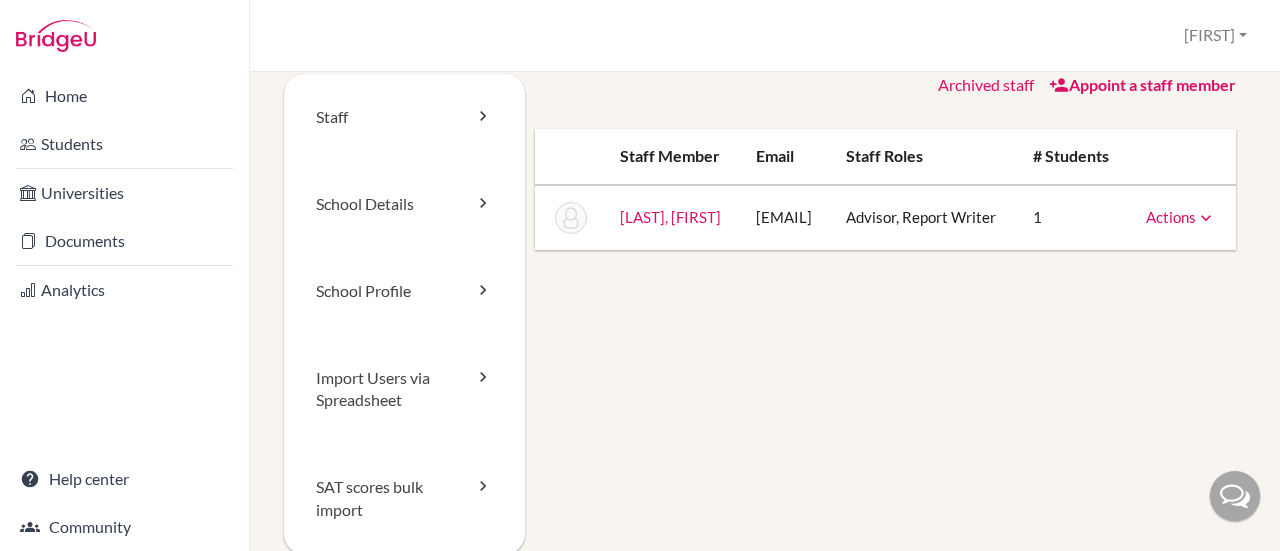 click on "Staff
School Details
School Profile
Import Users via Spreadsheet
SAT scores bulk import
Archived staff
Appoint a staff member
Staff member
Email
Staff roles
# students
[LAST], [FIRST]
[EMAIL]
Advisor, Report Writer
1
Actions
Reset Password" at bounding box center [765, 338] 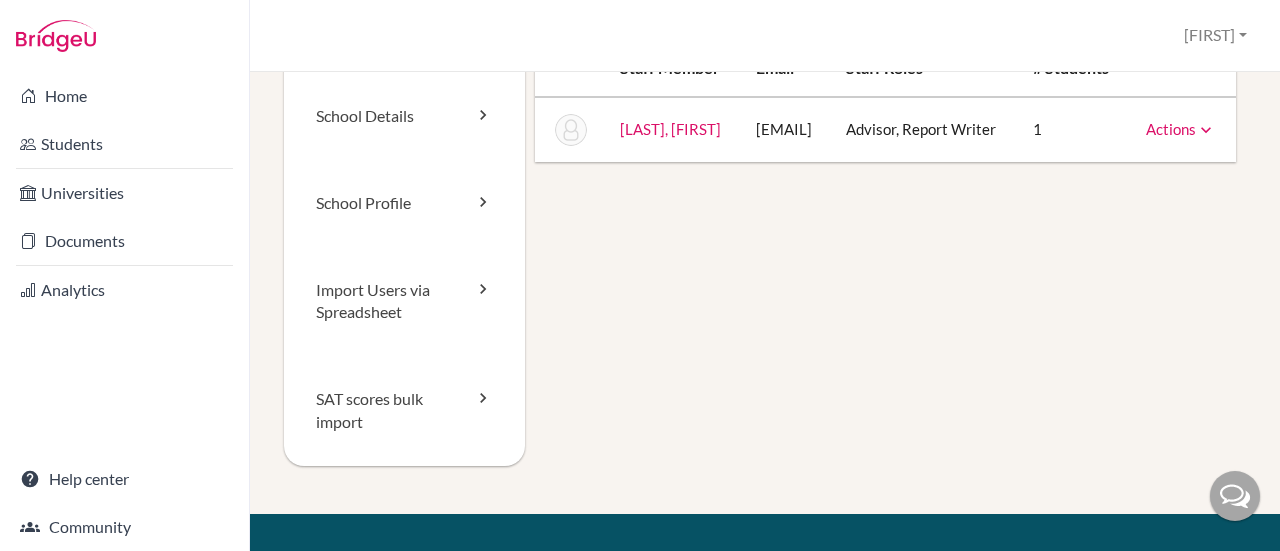 scroll, scrollTop: 0, scrollLeft: 0, axis: both 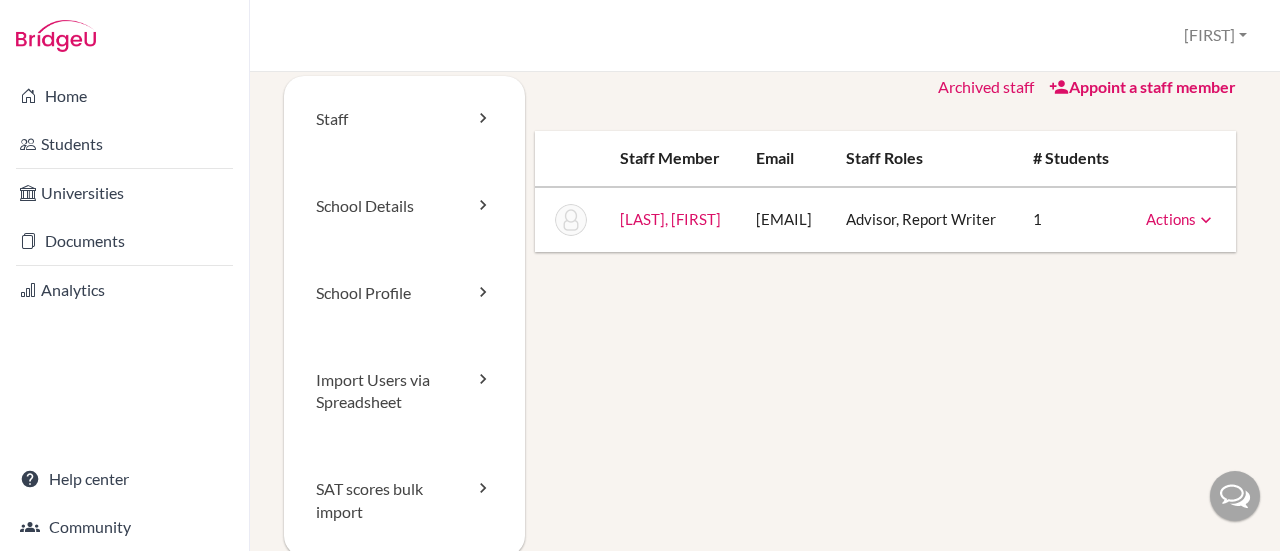 click on "Staff
School Details
School Profile
Import Users via Spreadsheet
SAT scores bulk import
Archived staff
Appoint a staff member
Staff member
Email
Staff roles
# students
[LAST], [FIRST]
[EMAIL]
Advisor, Report Writer
1
Actions
Reset Password" at bounding box center [765, 340] 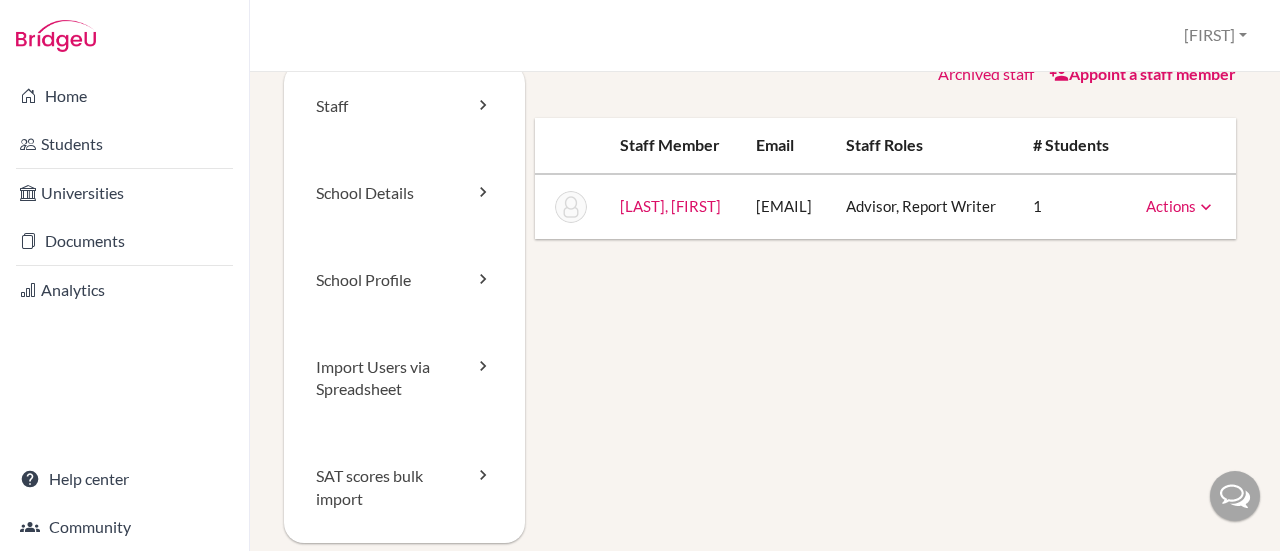scroll, scrollTop: 17, scrollLeft: 0, axis: vertical 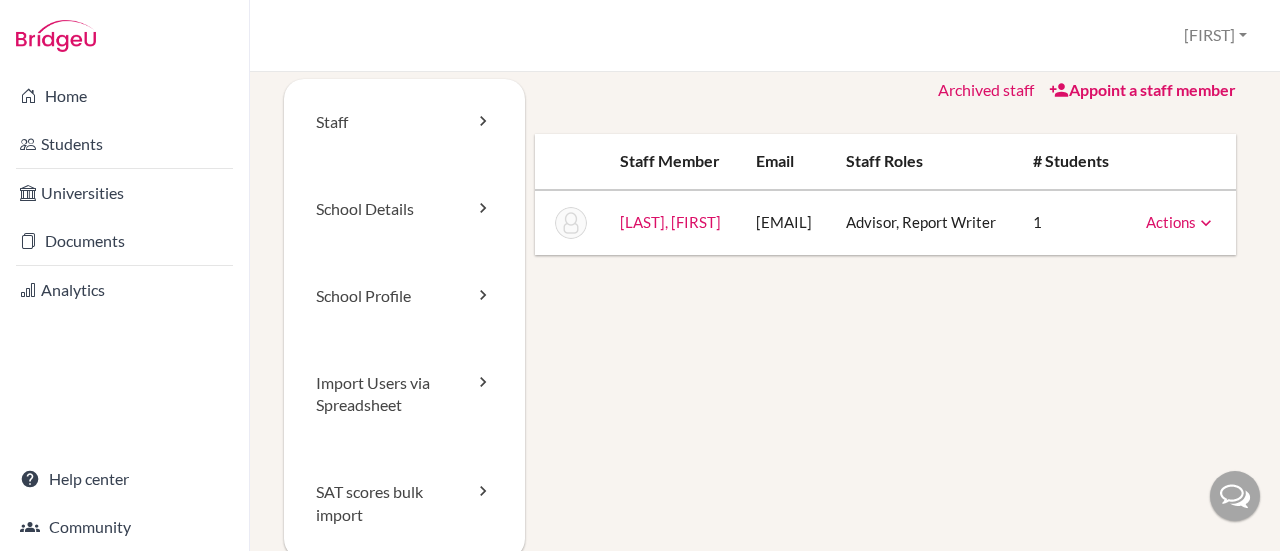 click on "Staff
School Details
School Profile
Import Users via Spreadsheet
SAT scores bulk import
Archived staff
Appoint a staff member
Staff member
Email
Staff roles
# students
Pinto, Angel
angel.pinto@iae.edu
Advisor, Report Writer
1
Actions
Reset Password" at bounding box center [765, 343] 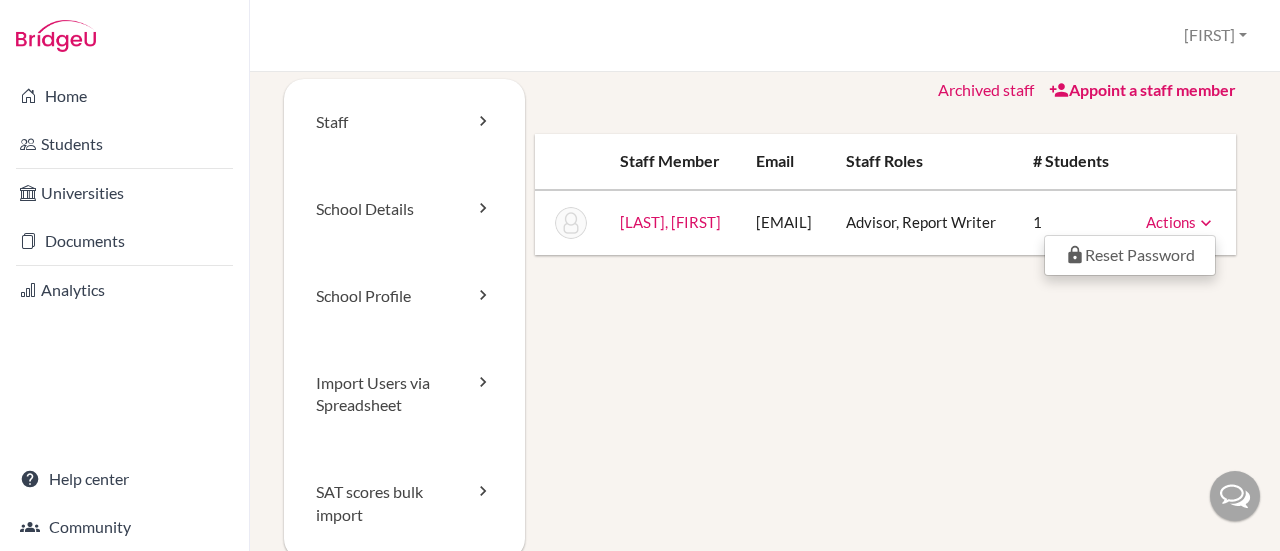 click on "Staff
School Details
School Profile
Import Users via Spreadsheet
SAT scores bulk import
Archived staff
Appoint a staff member
Staff member
Email
Staff roles
# students
Pinto, Angel
angel.pinto@iae.edu
Advisor, Report Writer
1
Actions
Reset Password" at bounding box center (765, 343) 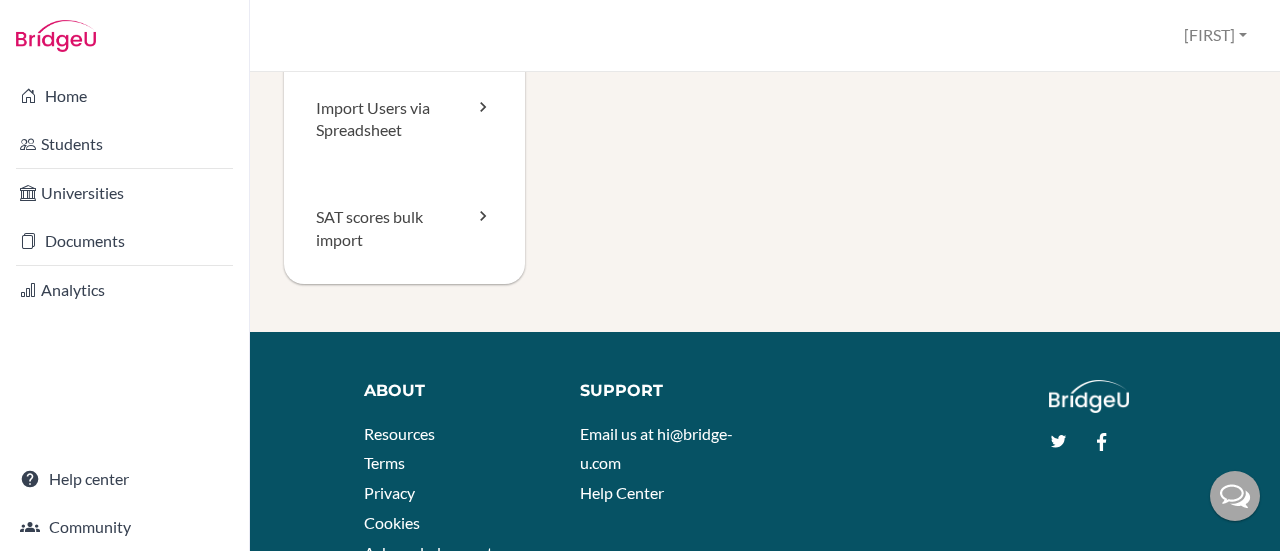 scroll, scrollTop: 398, scrollLeft: 0, axis: vertical 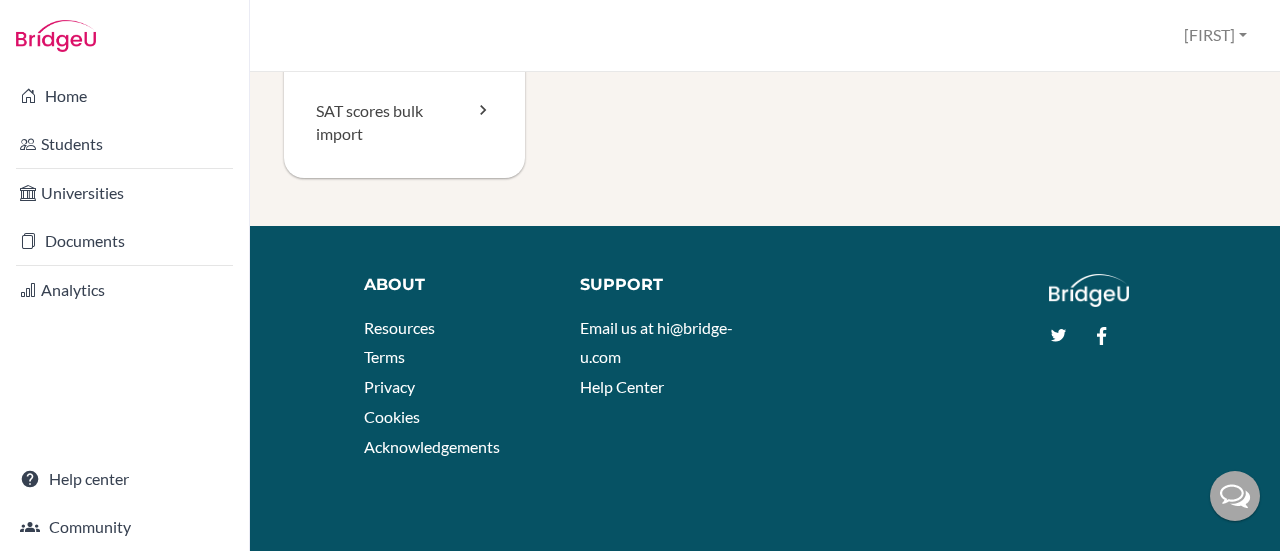 drag, startPoint x: 990, startPoint y: 139, endPoint x: 998, endPoint y: 132, distance: 10.630146 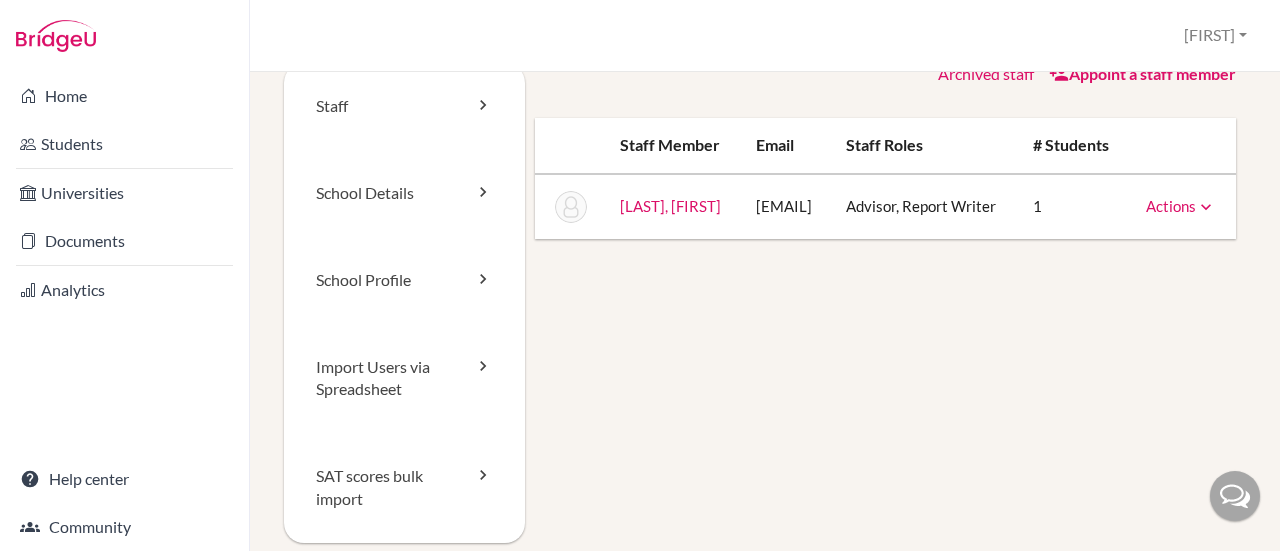 scroll, scrollTop: 27, scrollLeft: 0, axis: vertical 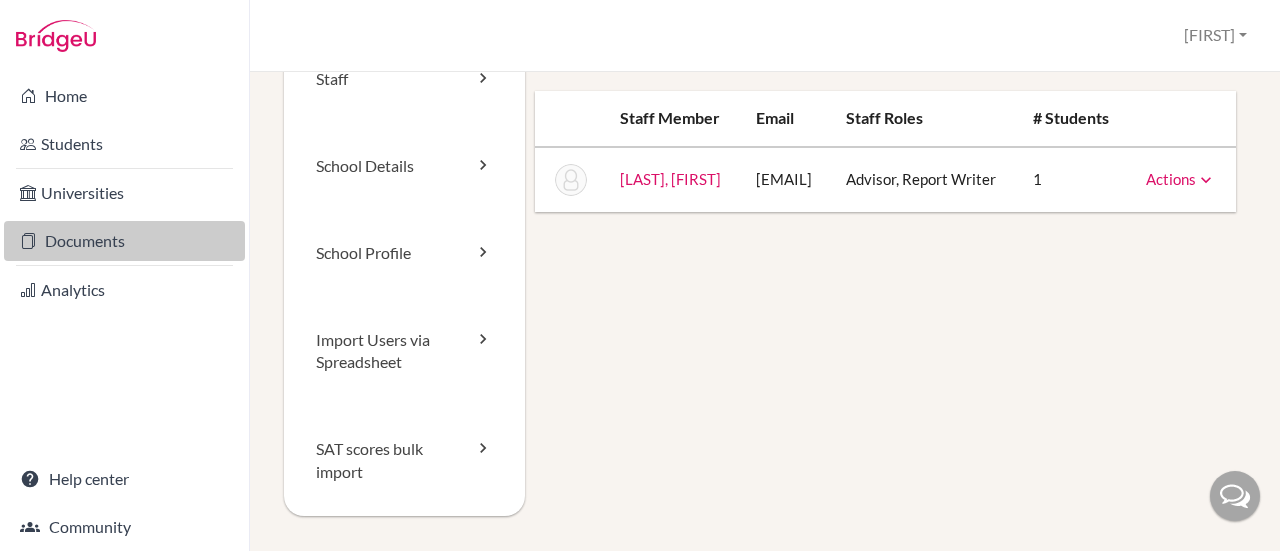 click on "Documents" at bounding box center (124, 241) 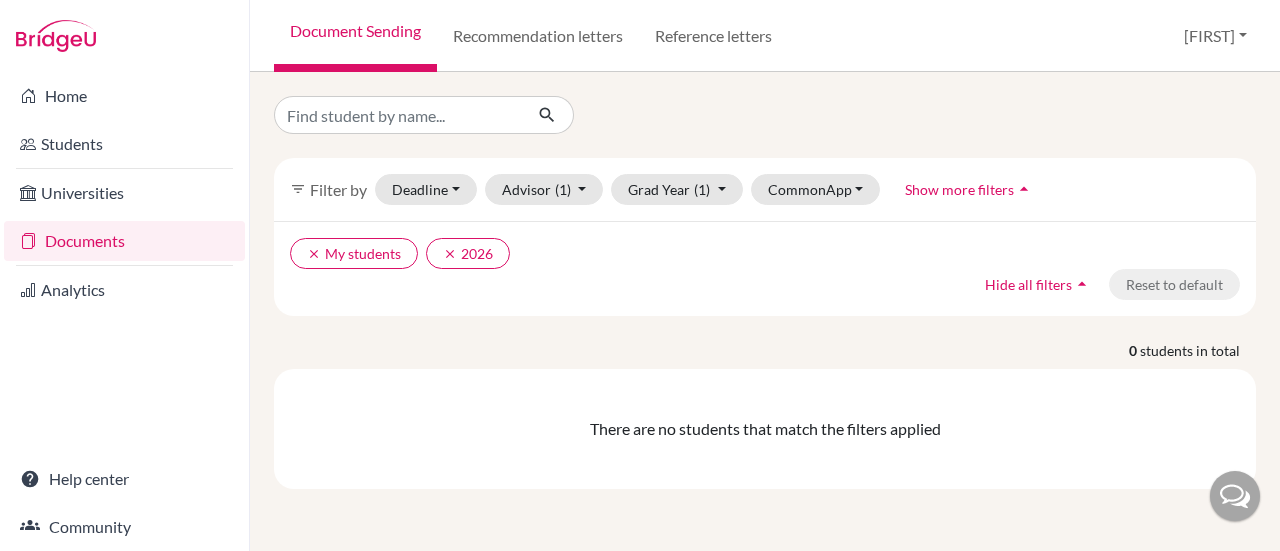 scroll, scrollTop: 0, scrollLeft: 0, axis: both 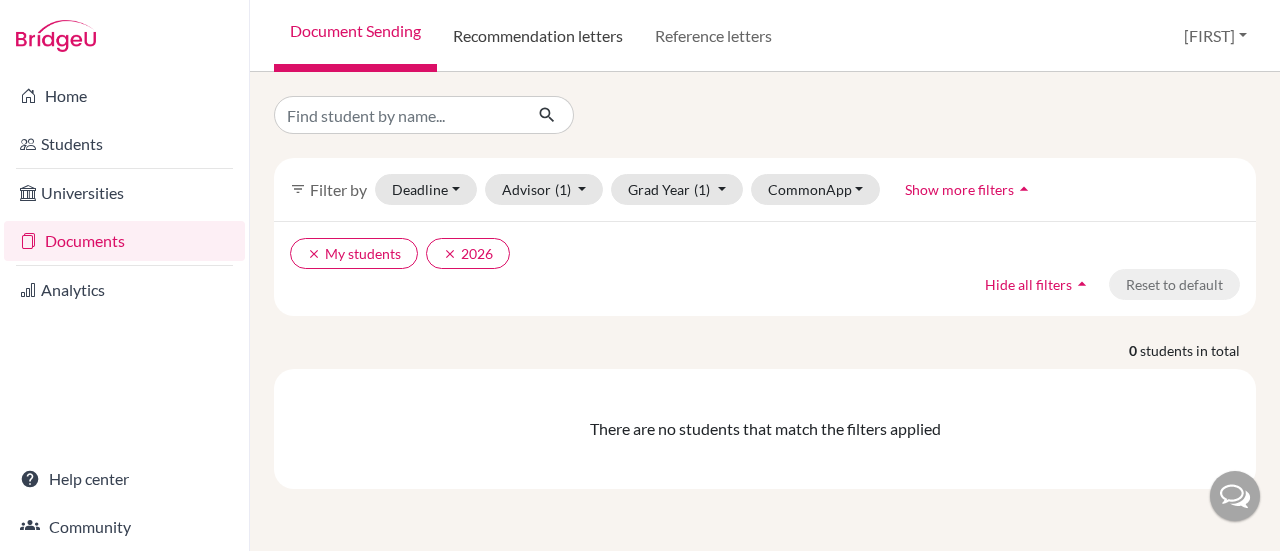 click on "Recommendation letters" at bounding box center (538, 36) 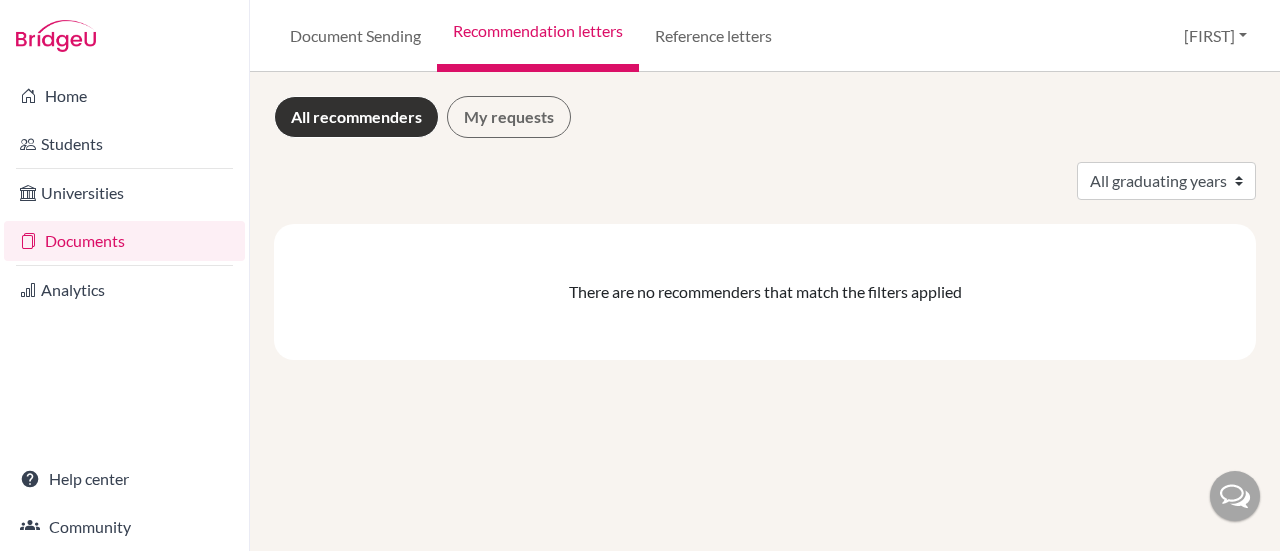 scroll, scrollTop: 0, scrollLeft: 0, axis: both 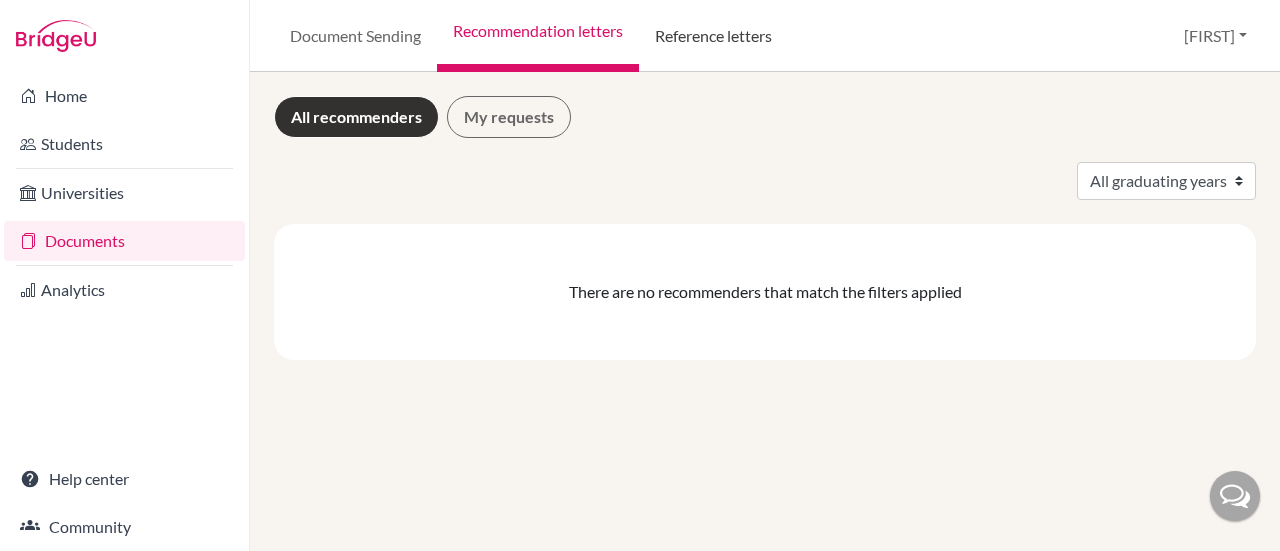 click on "Reference letters" at bounding box center (713, 36) 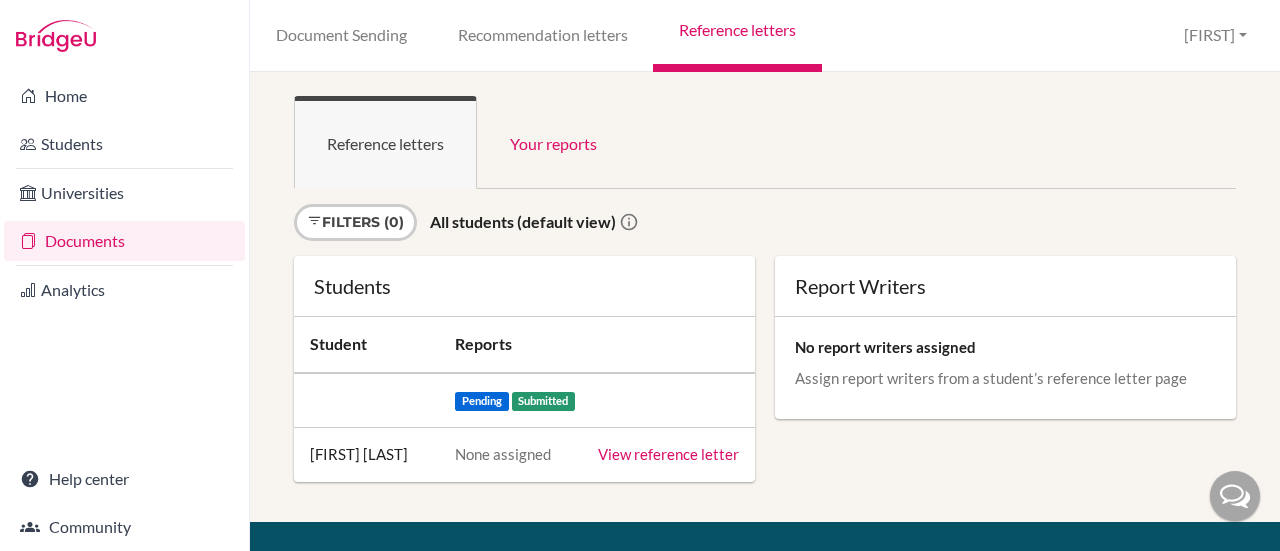 scroll, scrollTop: 0, scrollLeft: 0, axis: both 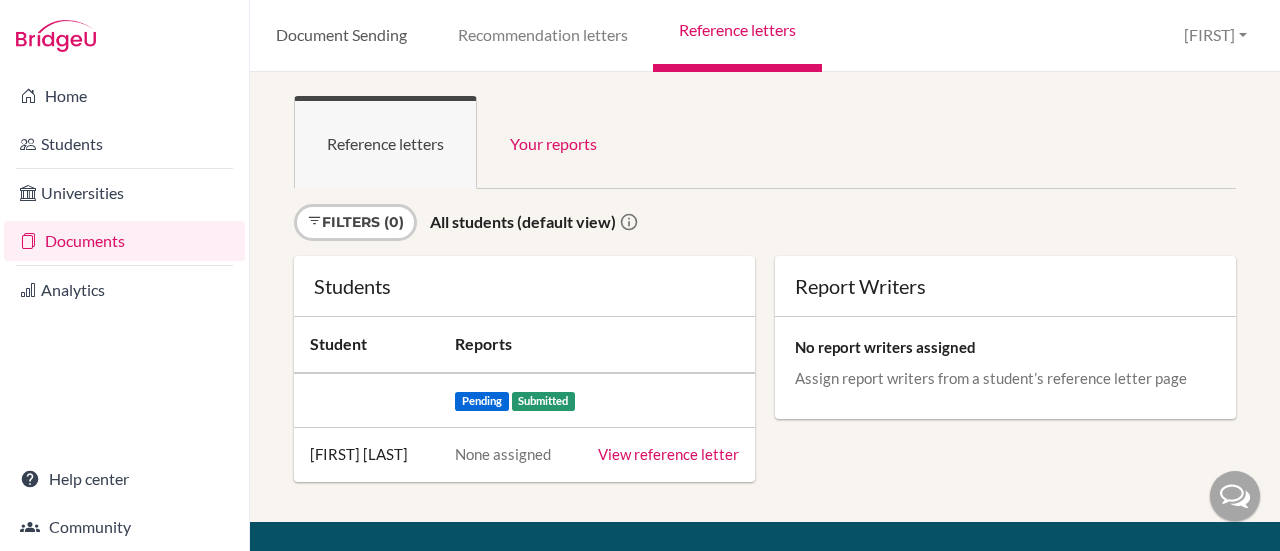 click on "Document Sending" at bounding box center [341, 36] 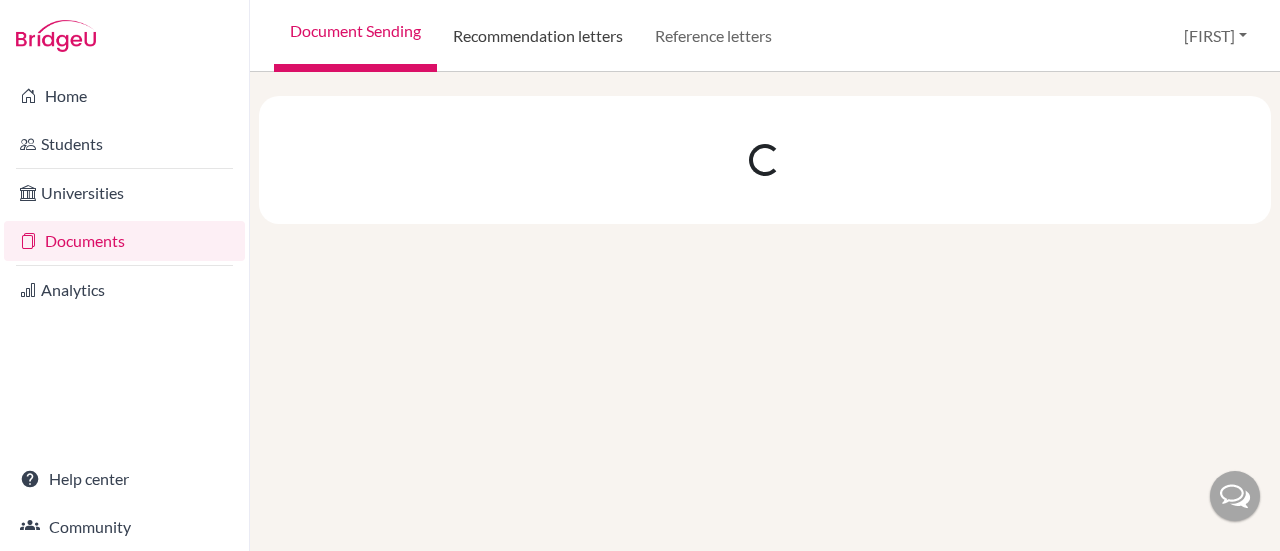 scroll, scrollTop: 0, scrollLeft: 0, axis: both 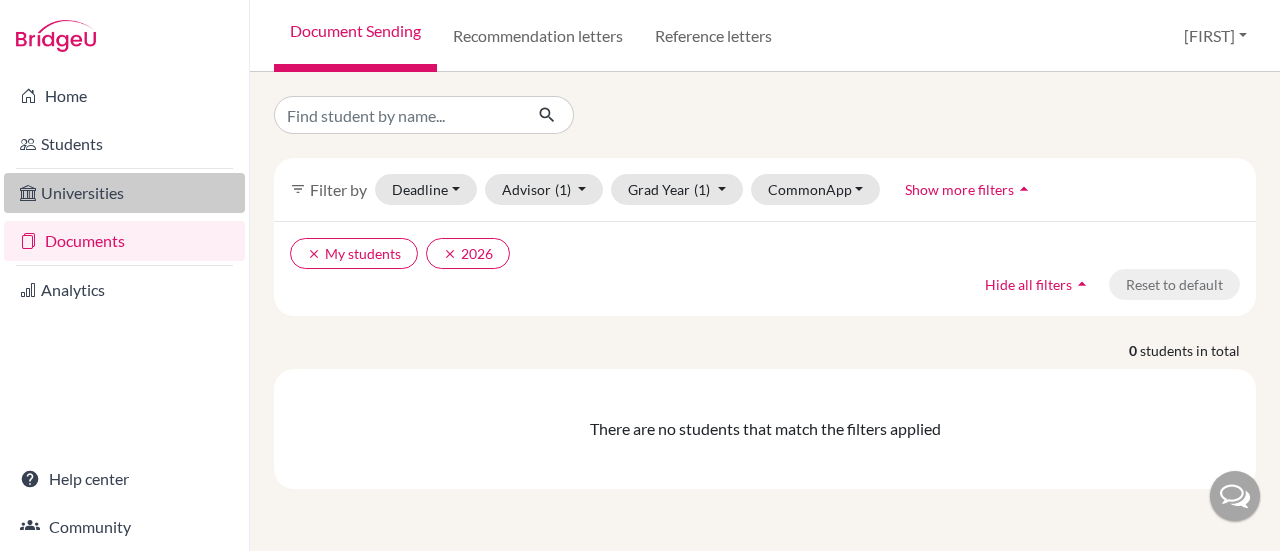 click on "Universities" at bounding box center (124, 193) 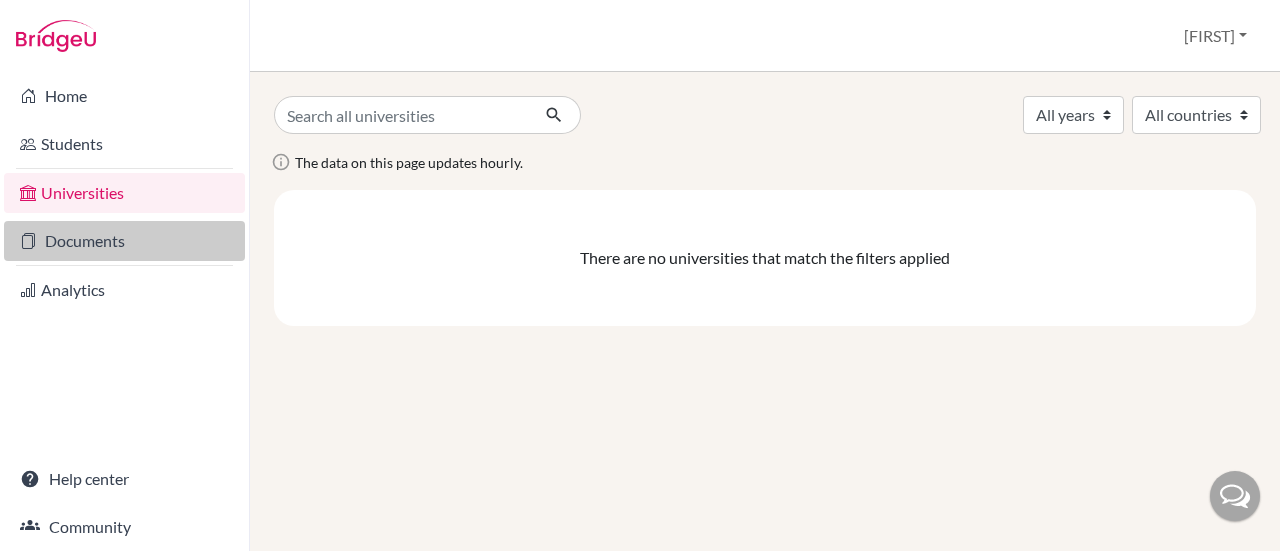 scroll, scrollTop: 0, scrollLeft: 0, axis: both 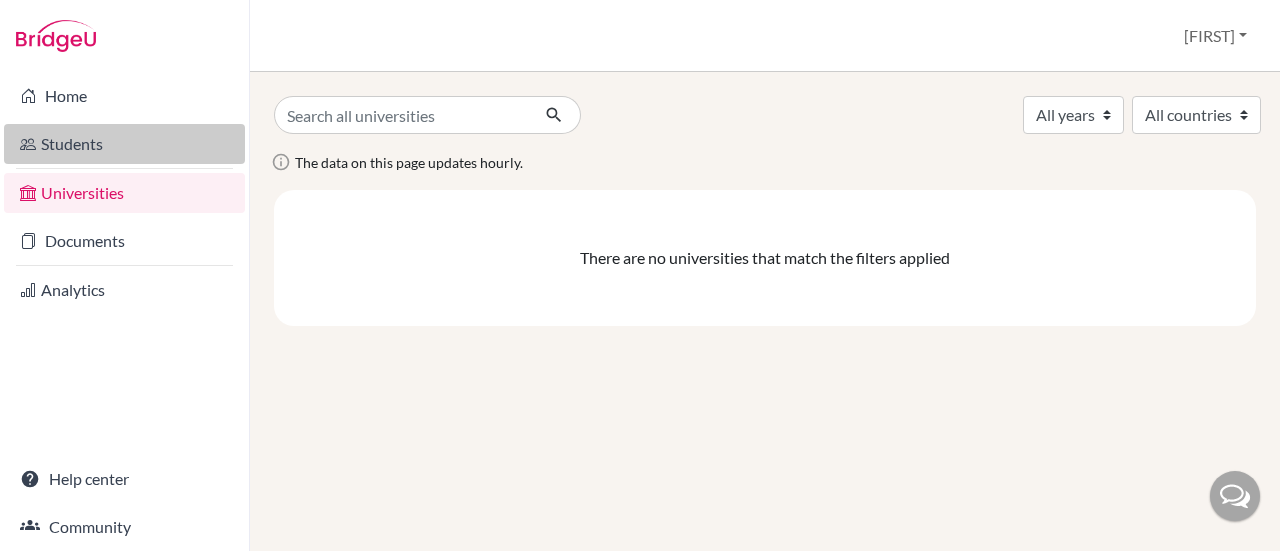 click on "Students" at bounding box center [124, 144] 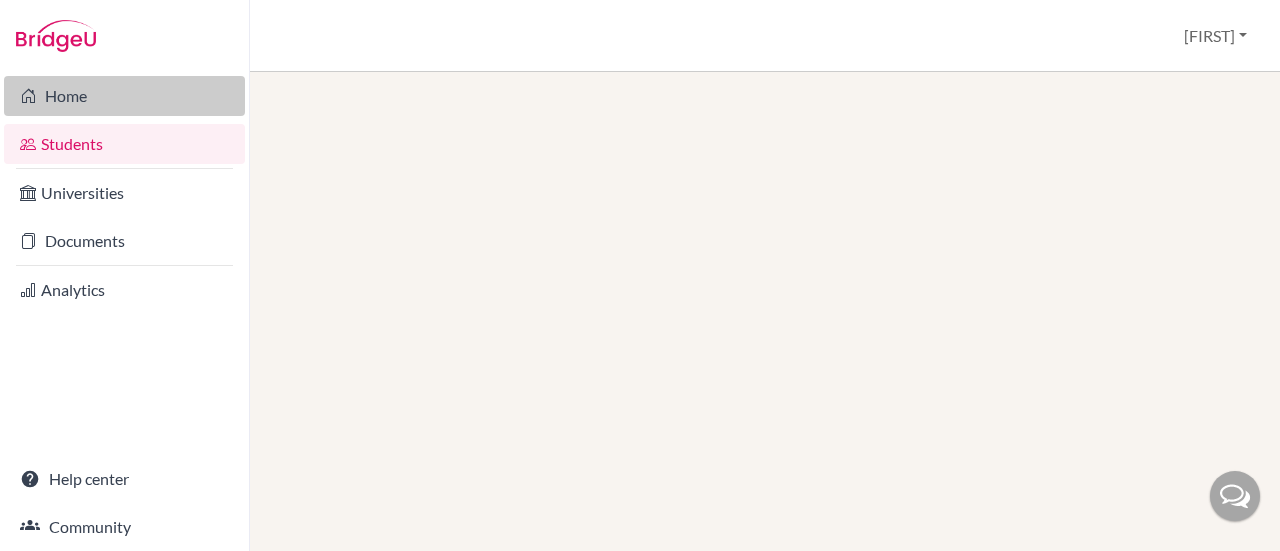 scroll, scrollTop: 0, scrollLeft: 0, axis: both 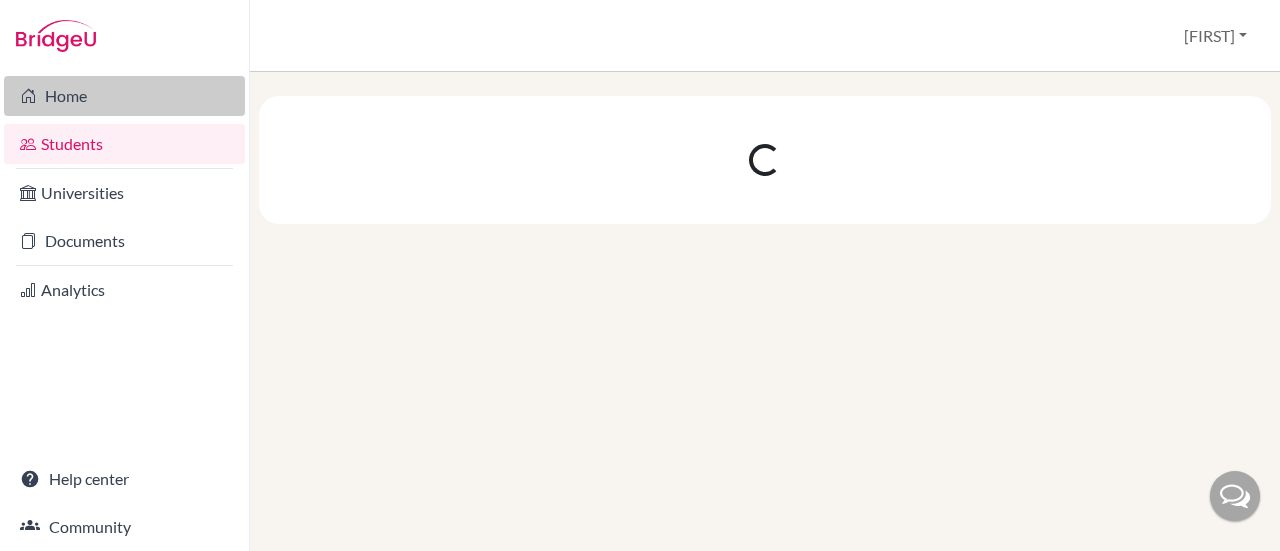 click on "Home" at bounding box center (124, 96) 